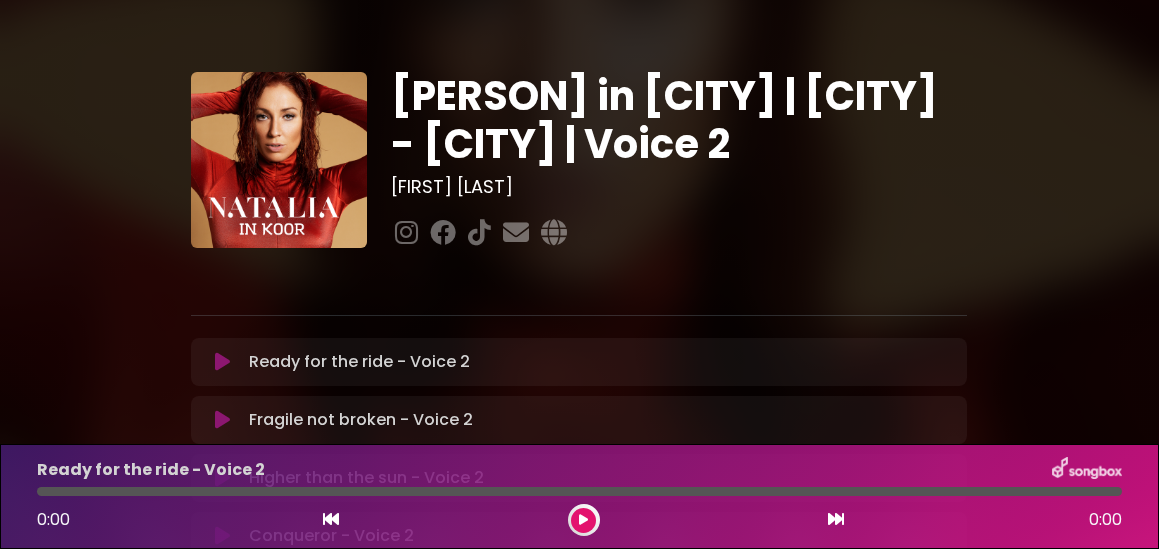 scroll, scrollTop: 0, scrollLeft: 0, axis: both 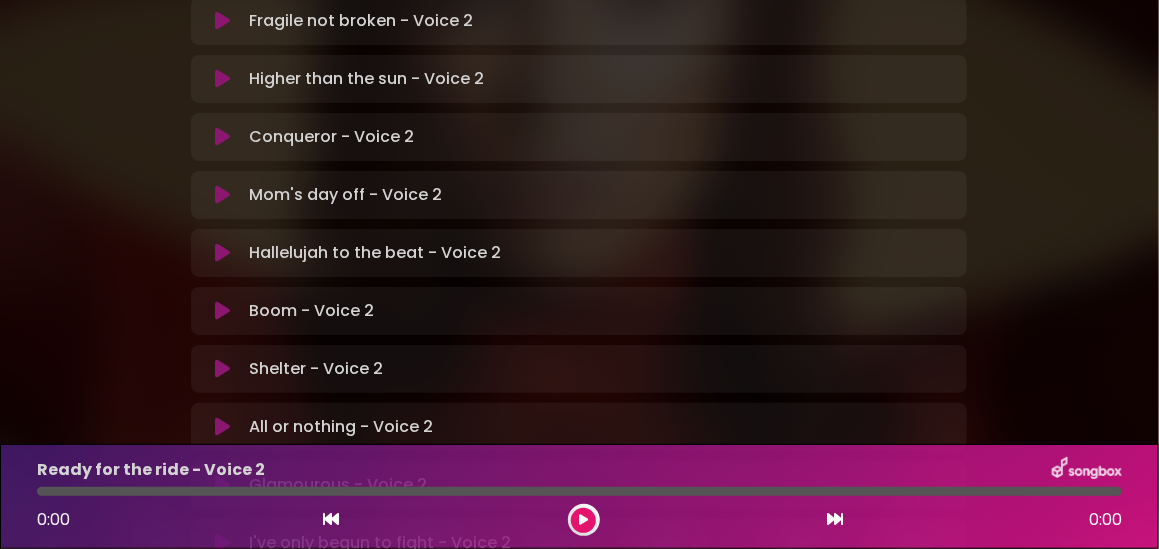 click at bounding box center [222, 137] 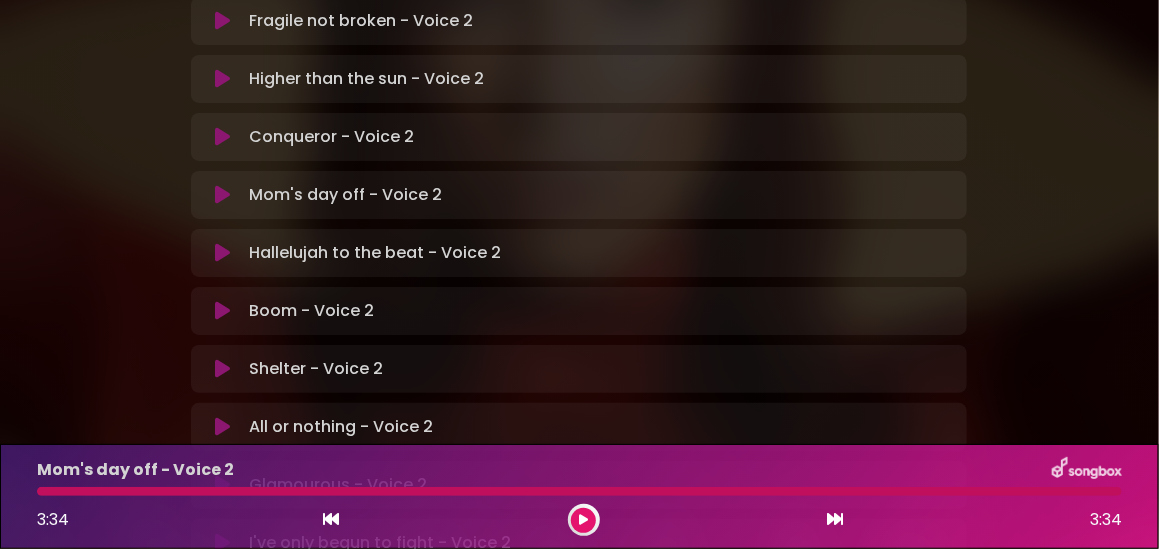 click at bounding box center [583, 520] 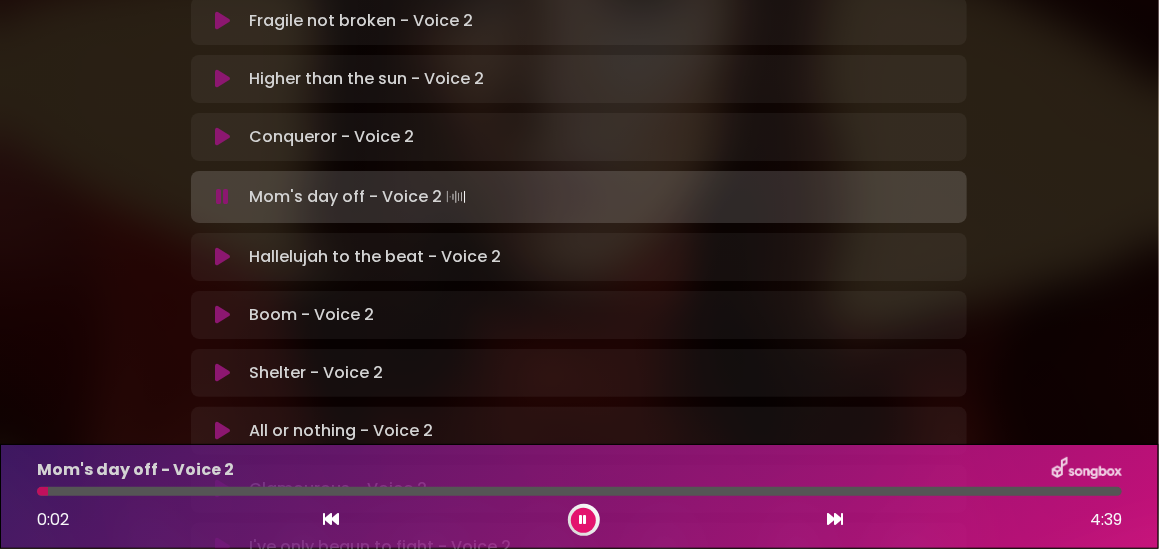 click at bounding box center [584, 520] 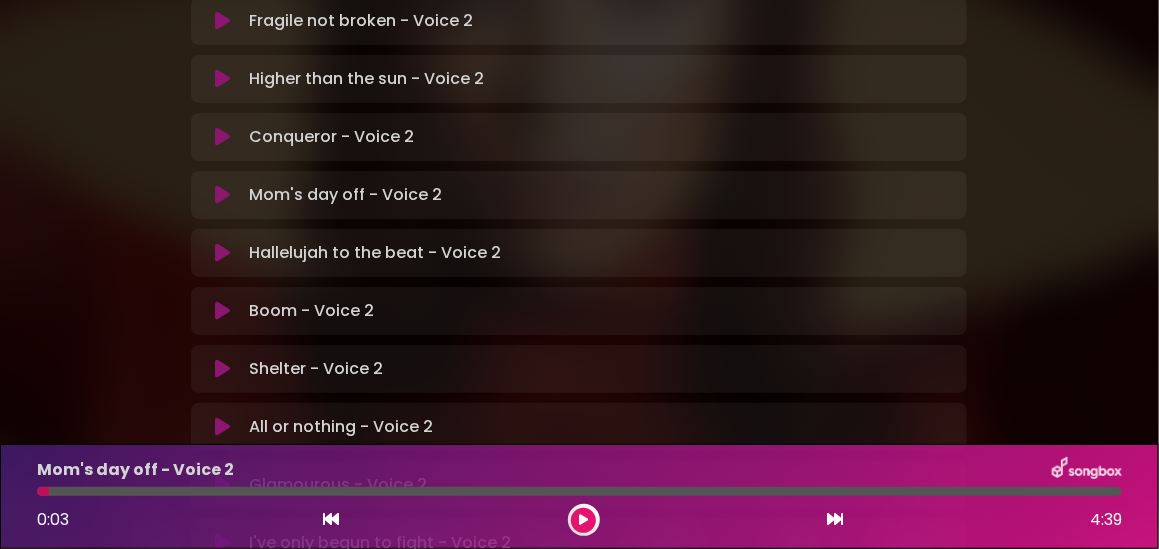 drag, startPoint x: 223, startPoint y: 140, endPoint x: 405, endPoint y: 266, distance: 221.35944 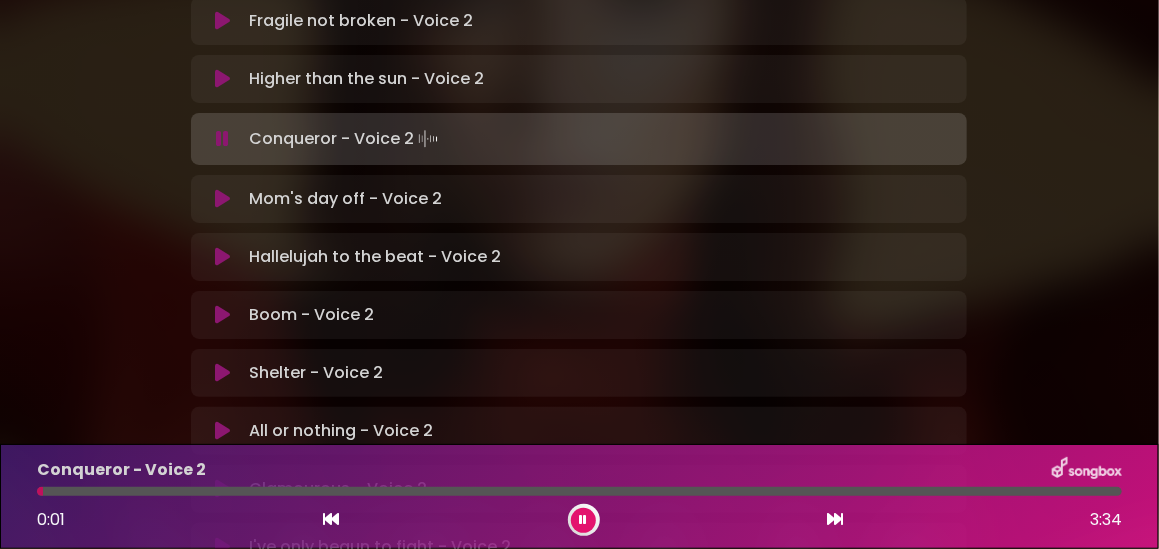 click at bounding box center (579, 491) 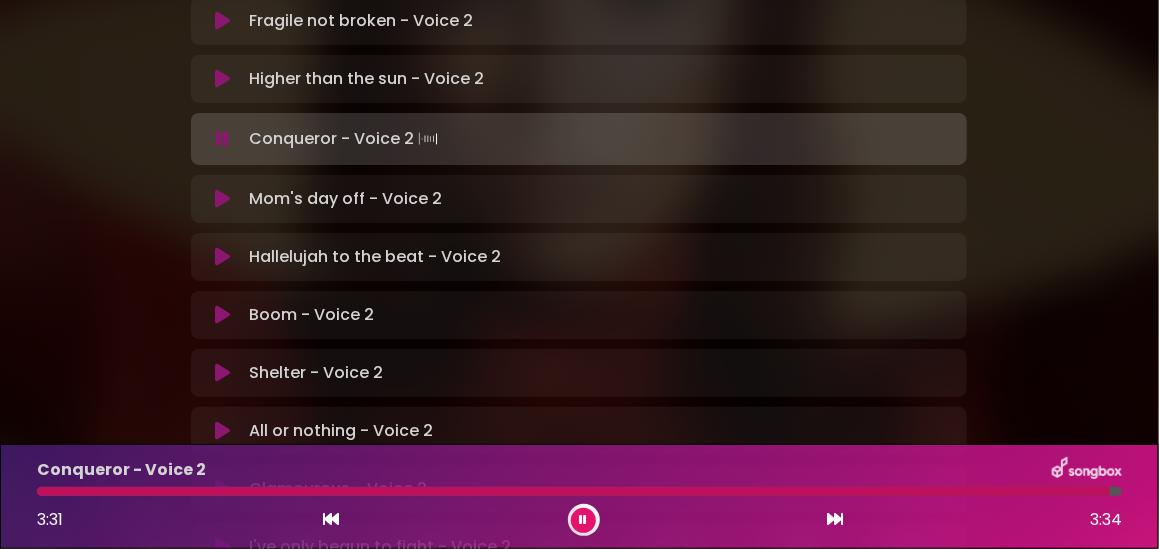 click at bounding box center (573, 491) 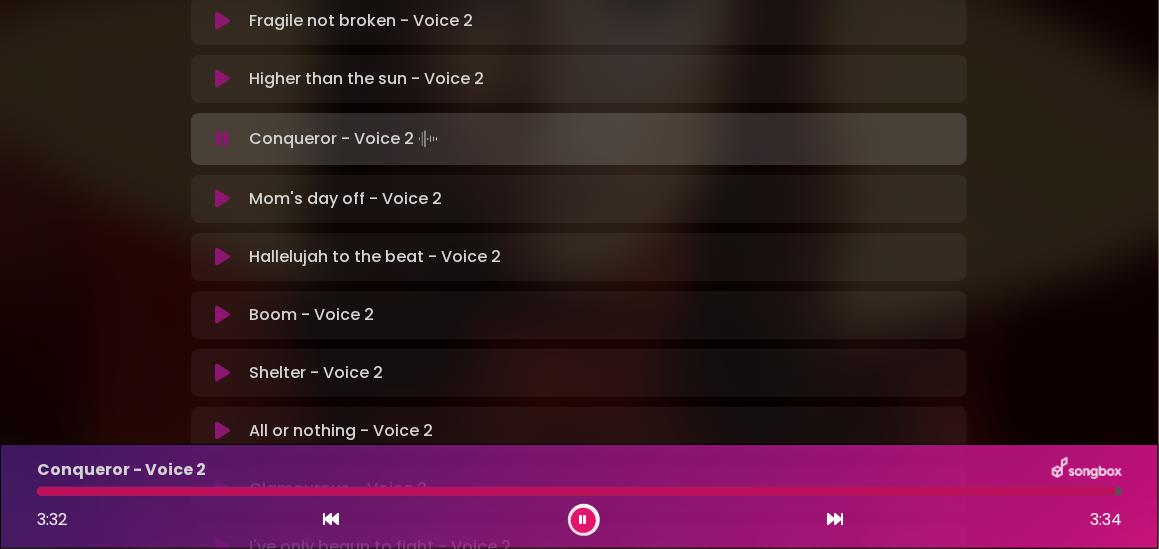 click at bounding box center (584, 520) 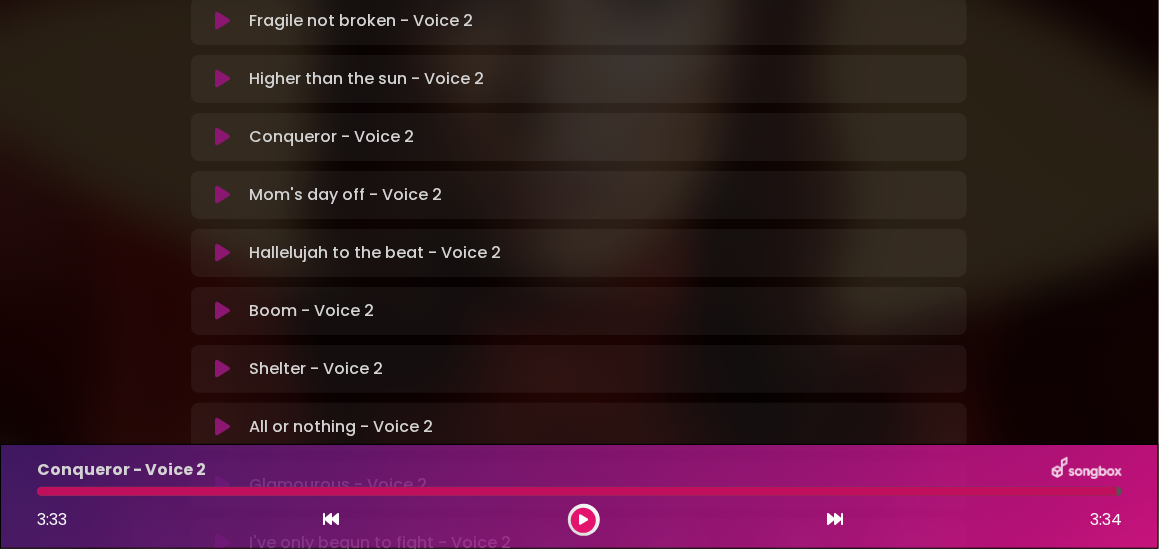 click at bounding box center [222, 311] 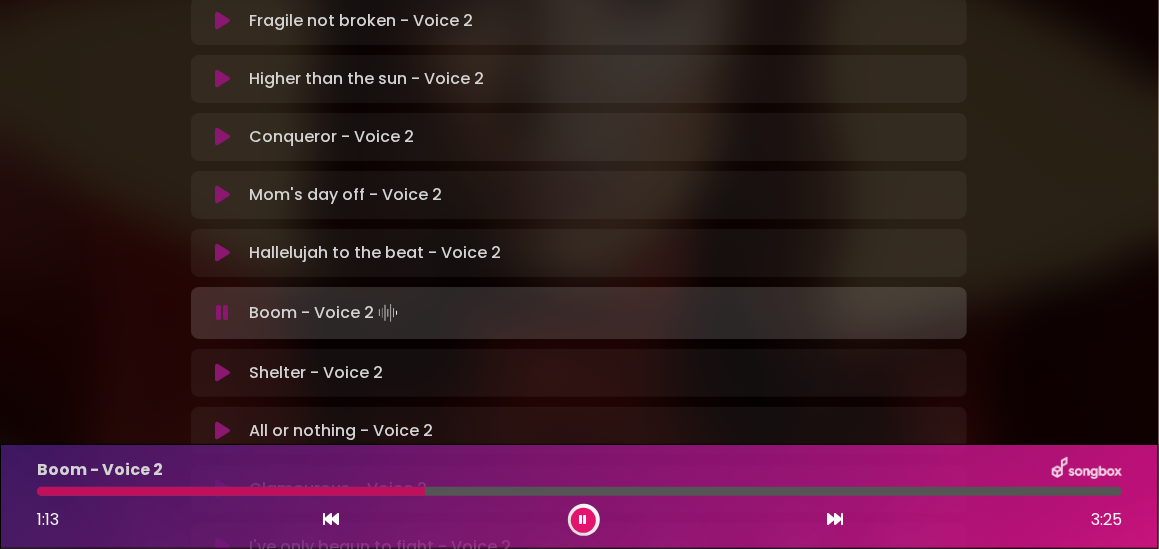 drag, startPoint x: 315, startPoint y: 342, endPoint x: 926, endPoint y: 166, distance: 635.8435 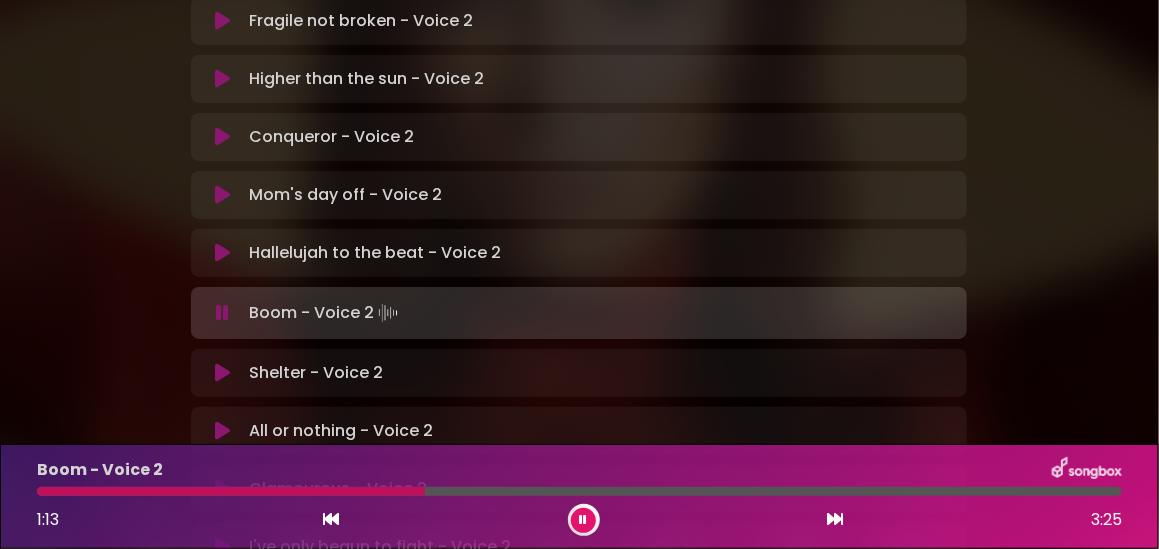 click on "[PERSON] in [CITY] | [CITY] - [CITY] | Voice 2
Loading Track...
[NAME] [EMAIL]" at bounding box center (579, 284) 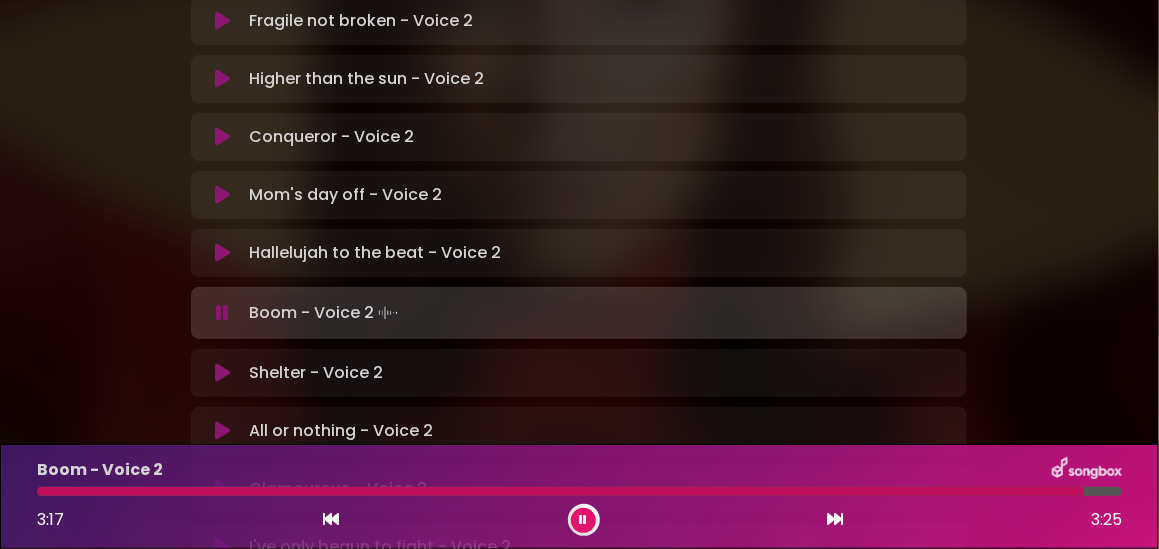 click at bounding box center [222, 253] 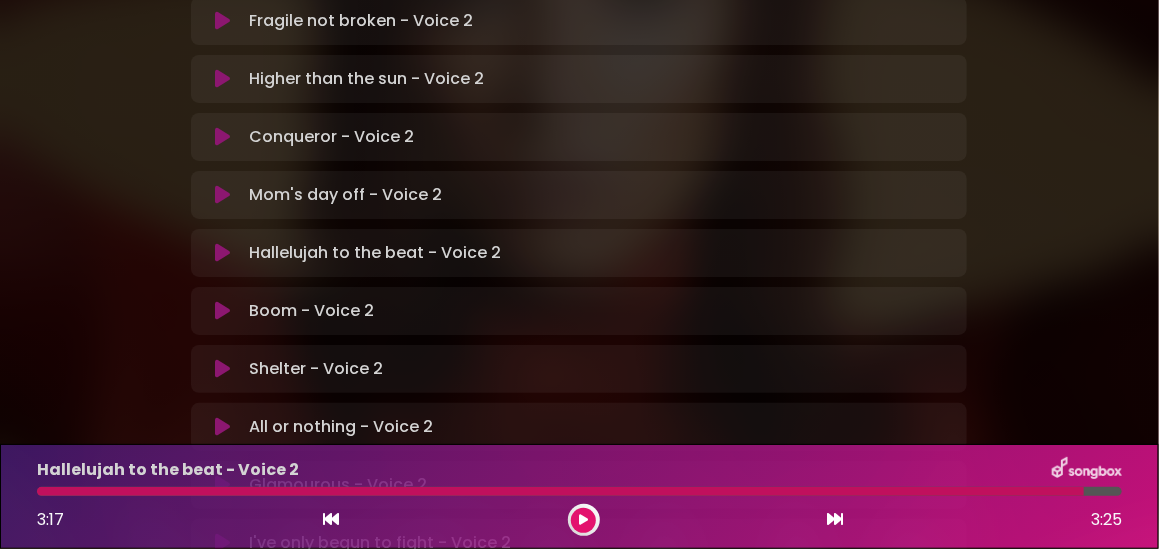 click at bounding box center (222, 311) 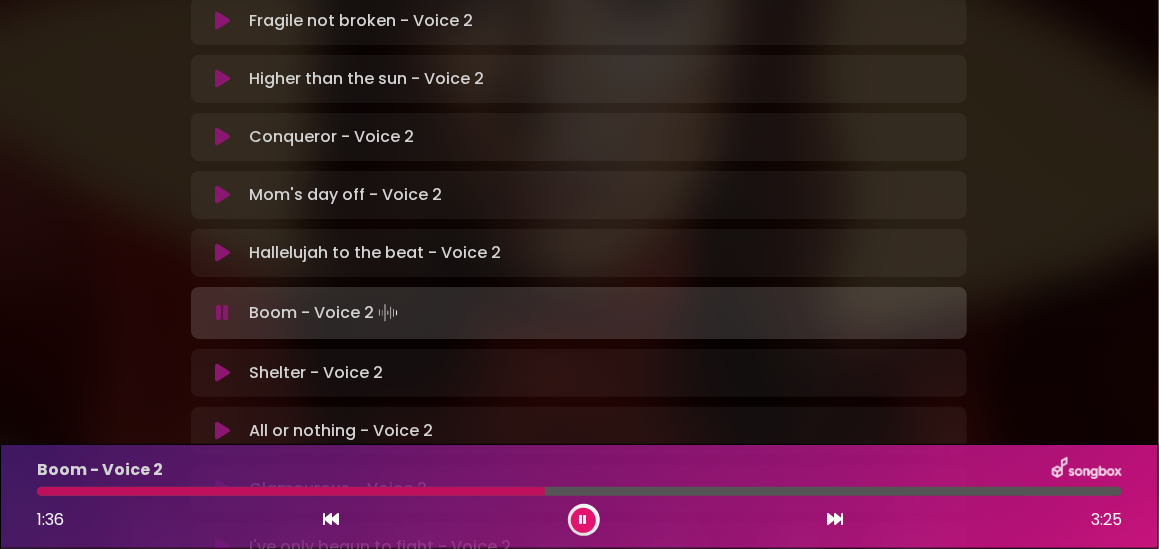 click at bounding box center (291, 491) 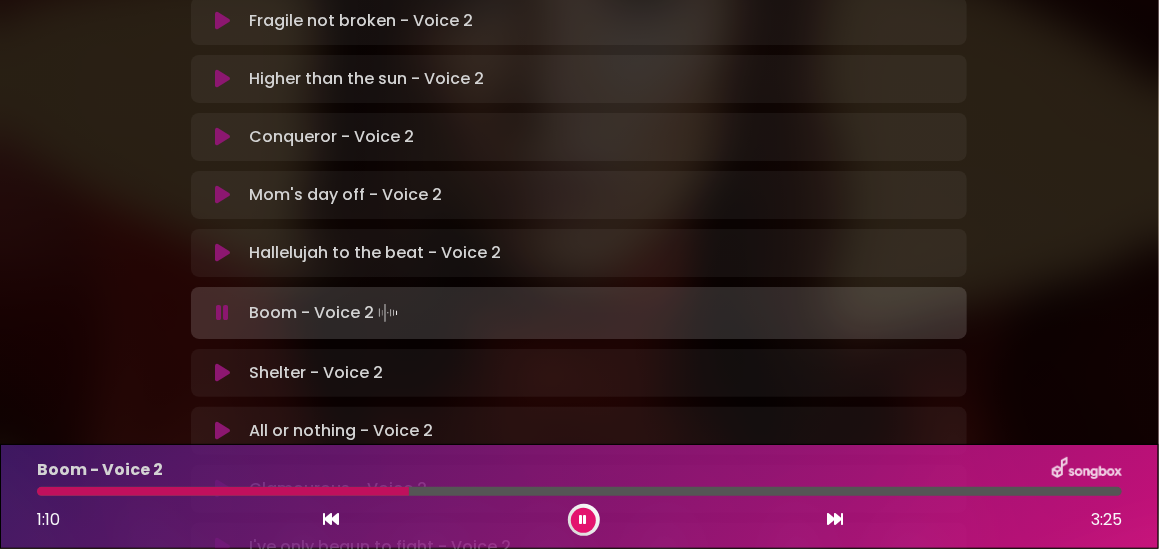 click at bounding box center (223, 491) 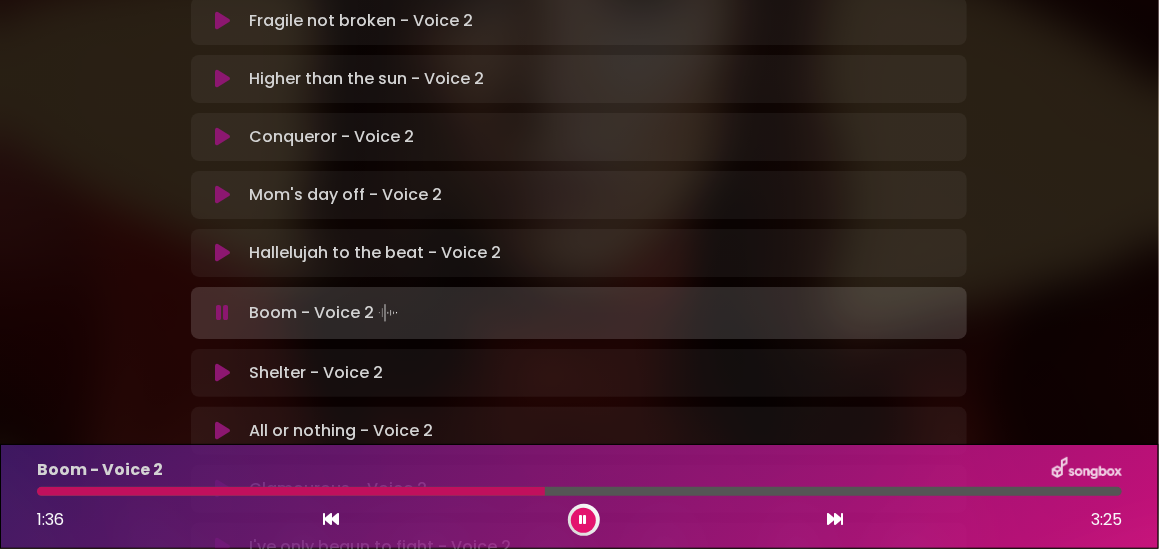 click at bounding box center (584, 520) 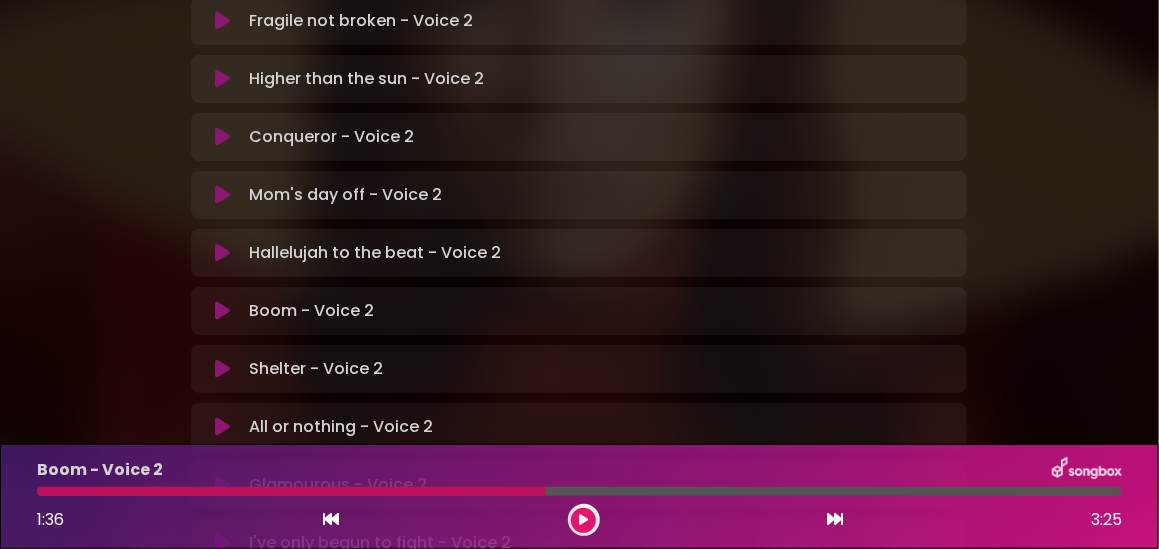 click on "[PERSON] in [CITY] | [CITY] - [CITY] | Voice 2
Loading Track...
[NAME] [EMAIL]" at bounding box center (579, 282) 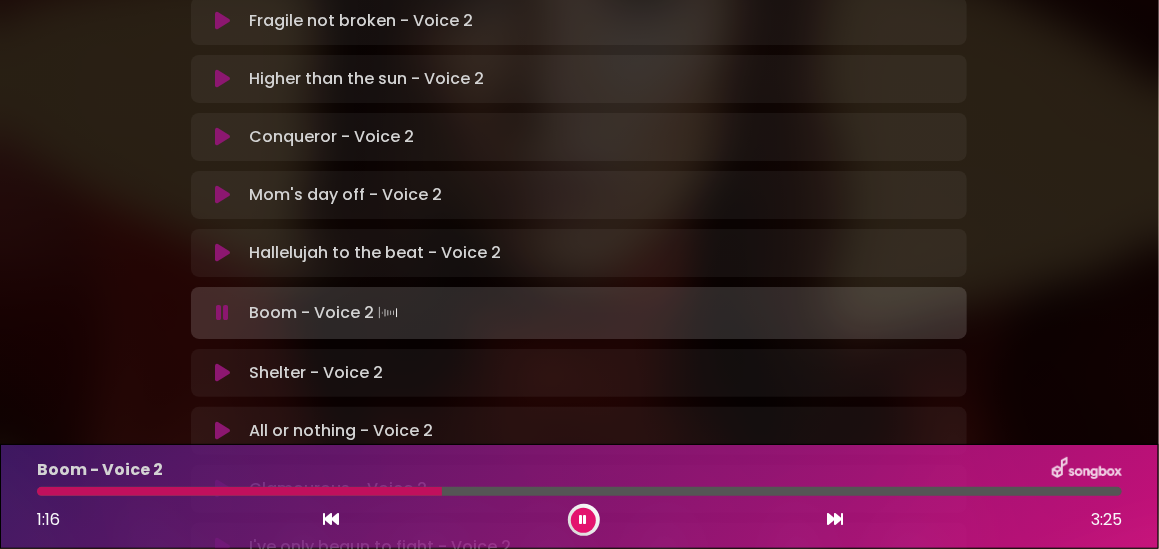 click at bounding box center (239, 491) 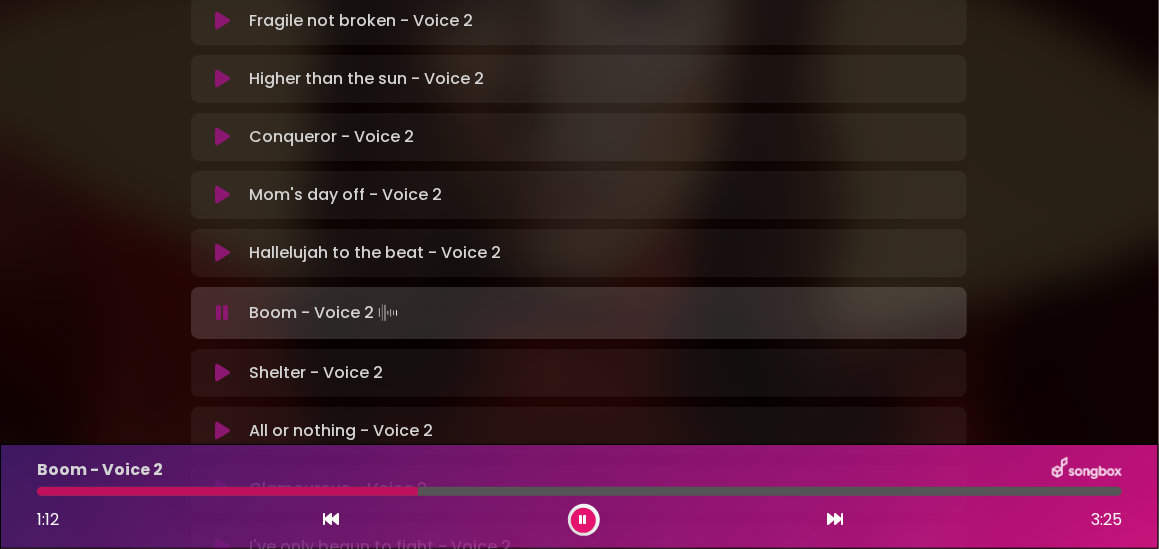 click at bounding box center (227, 491) 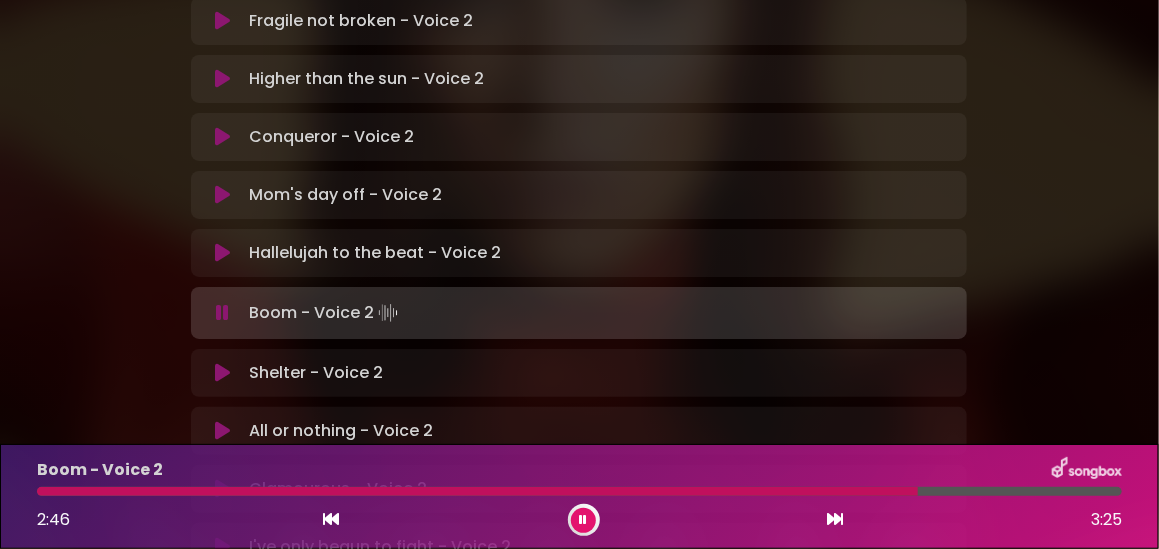 click at bounding box center (477, 491) 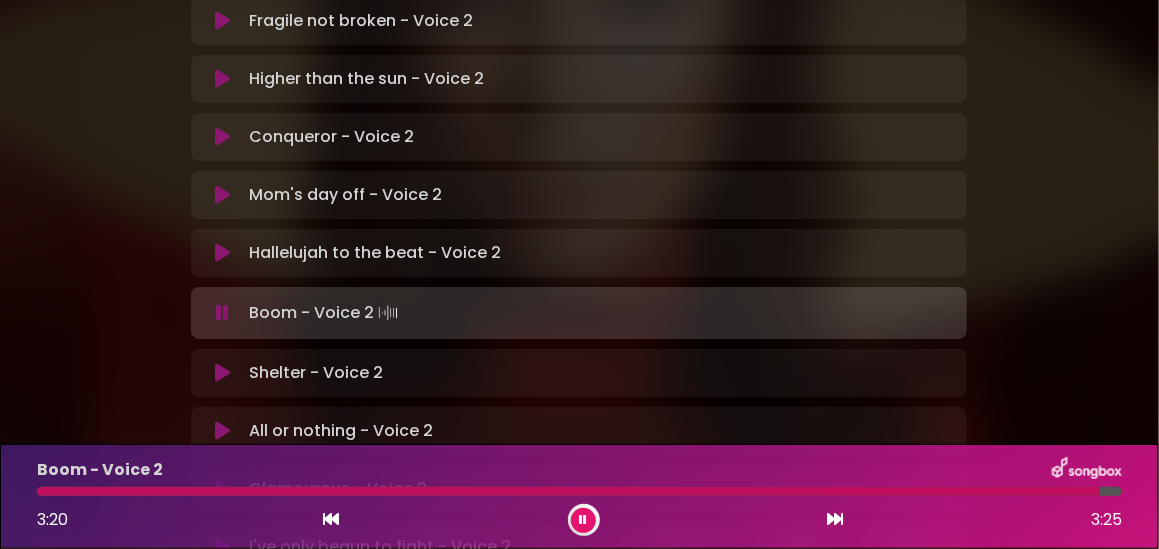 click at bounding box center (583, 520) 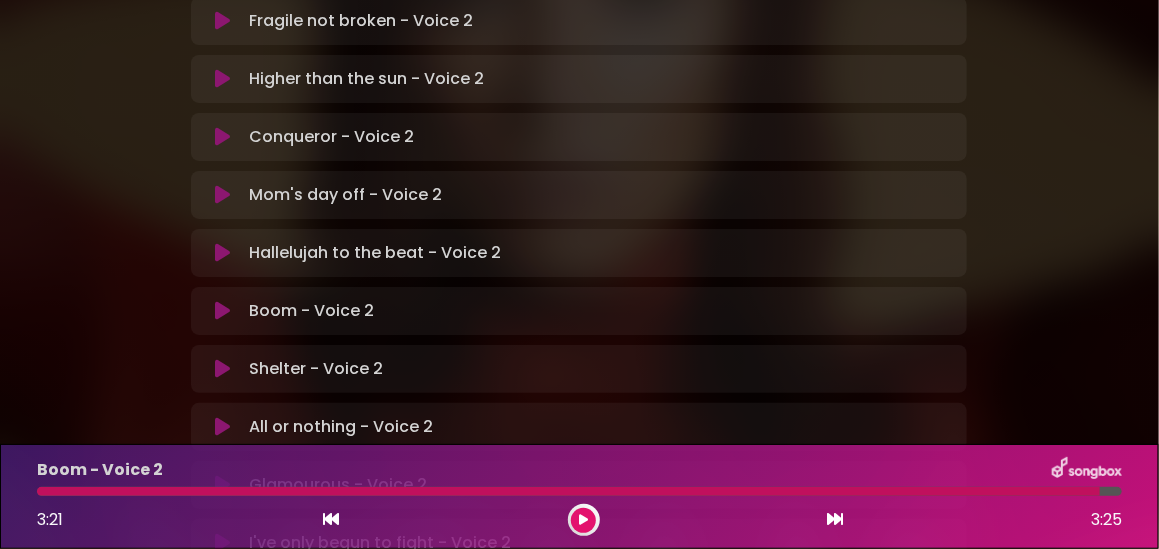 click at bounding box center [222, 369] 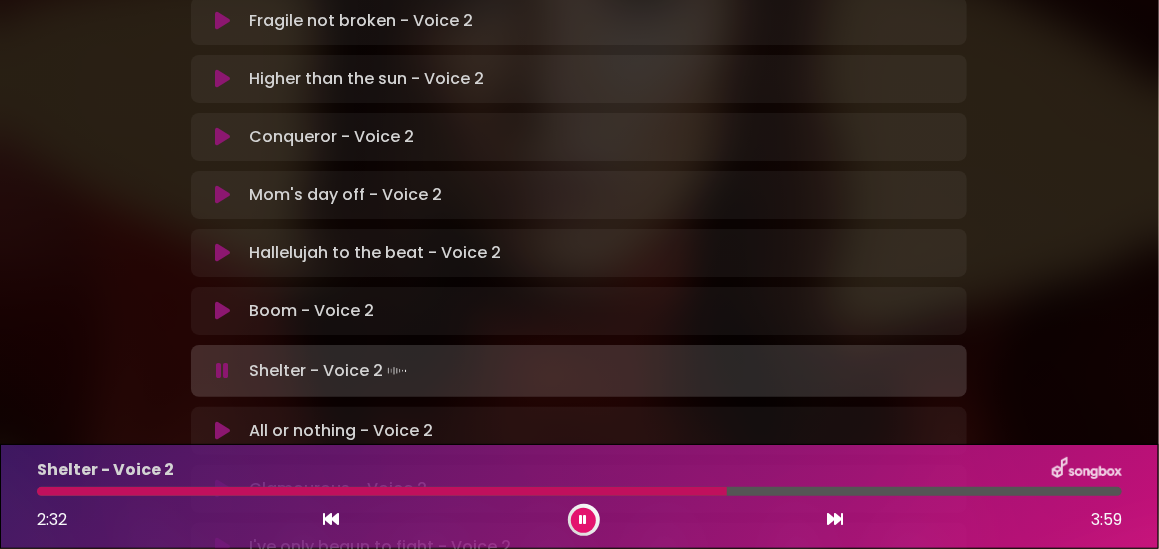 click at bounding box center [579, 491] 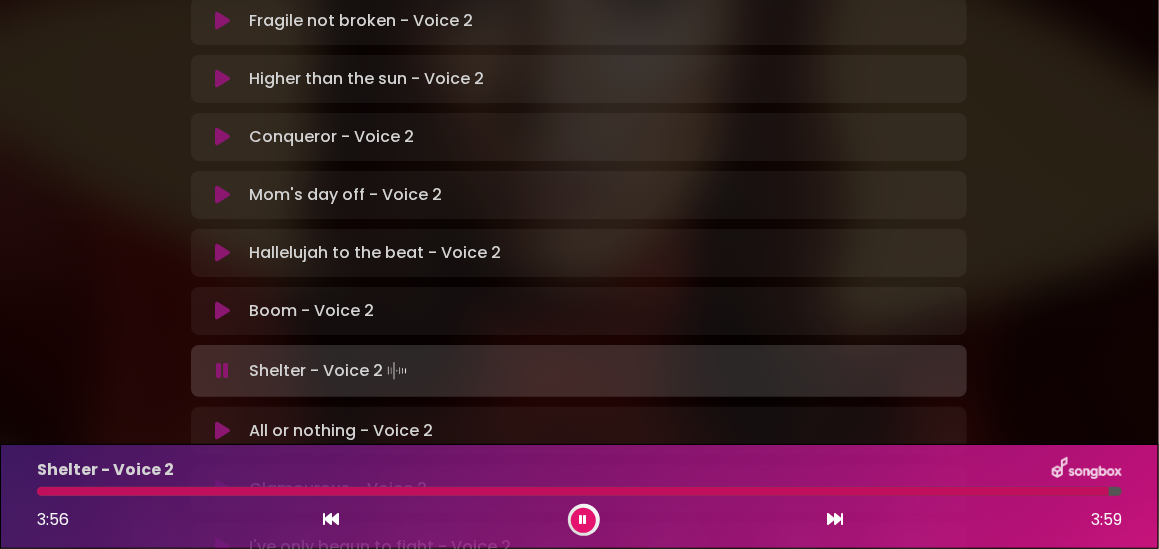 click at bounding box center [584, 520] 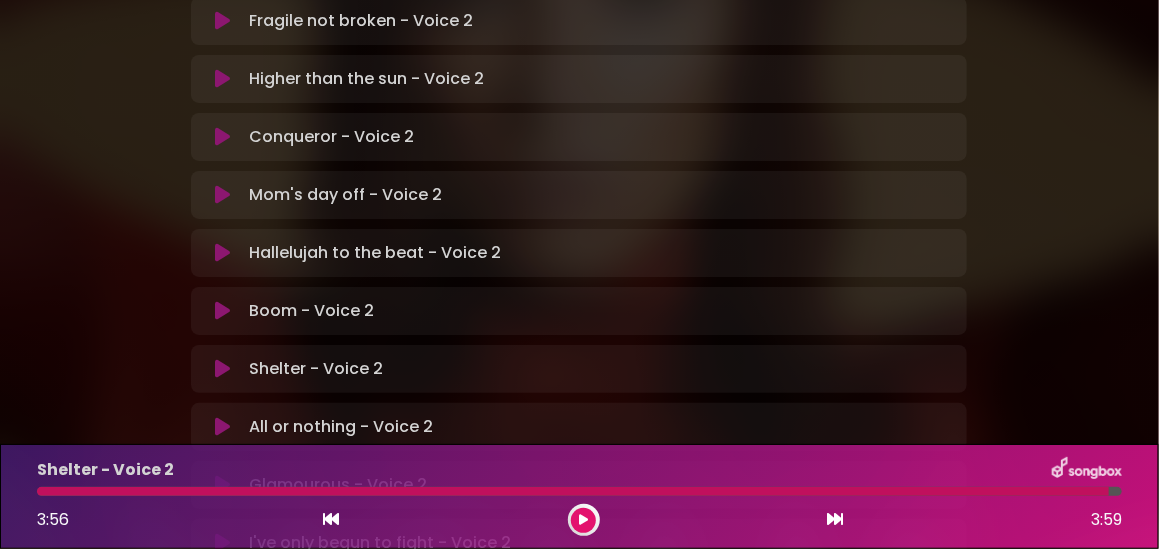 click at bounding box center (222, 369) 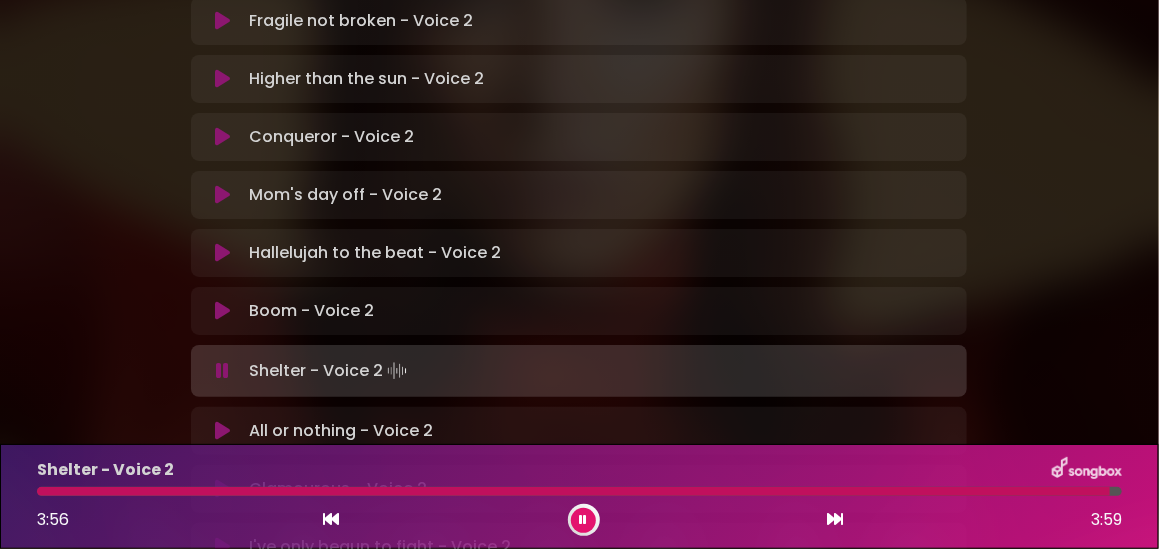 click at bounding box center [222, 371] 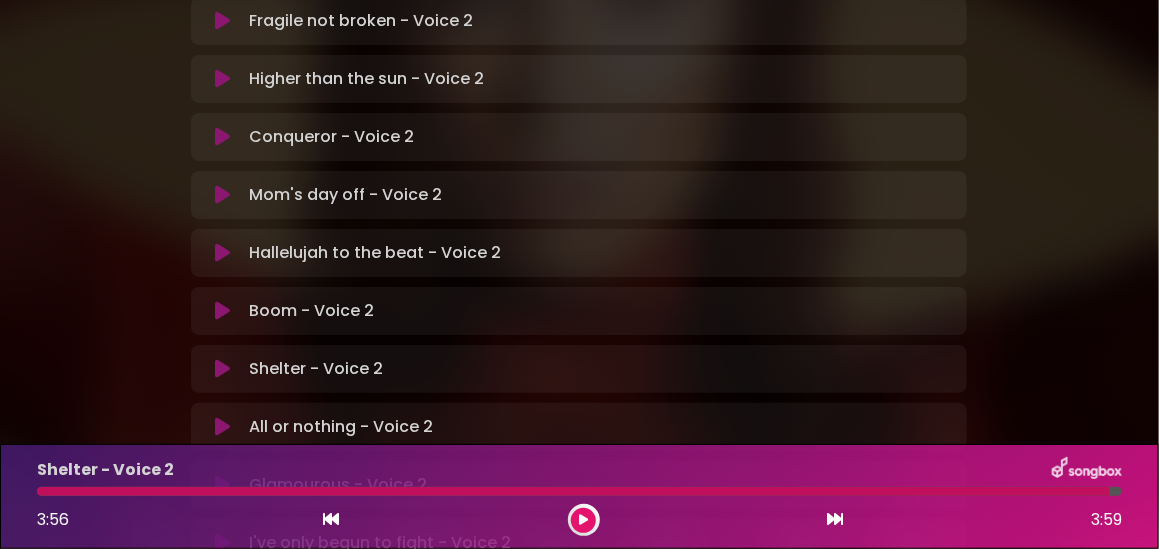 click at bounding box center [222, 369] 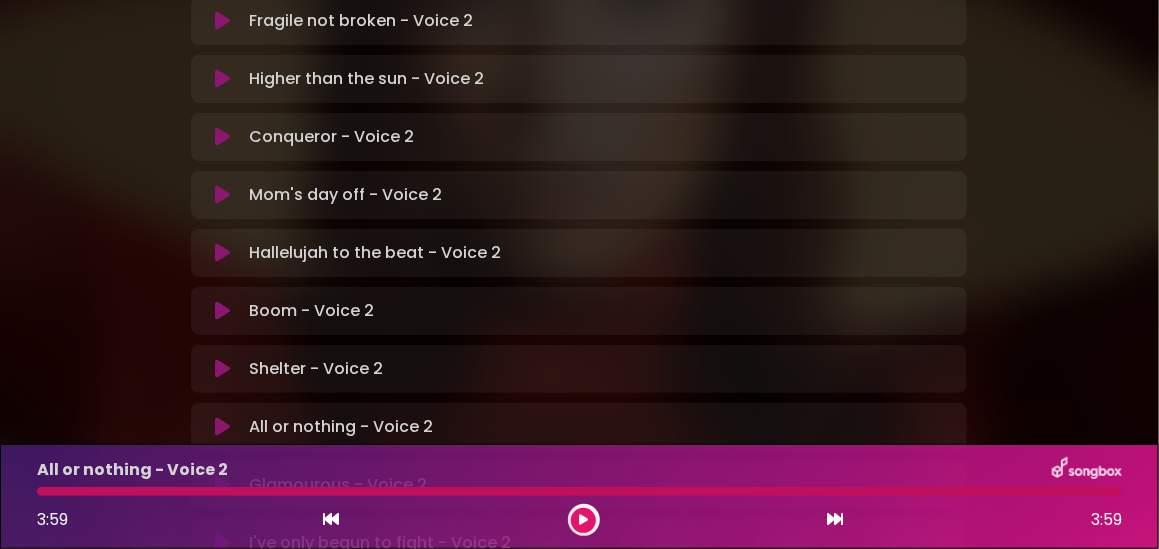 click at bounding box center (579, 491) 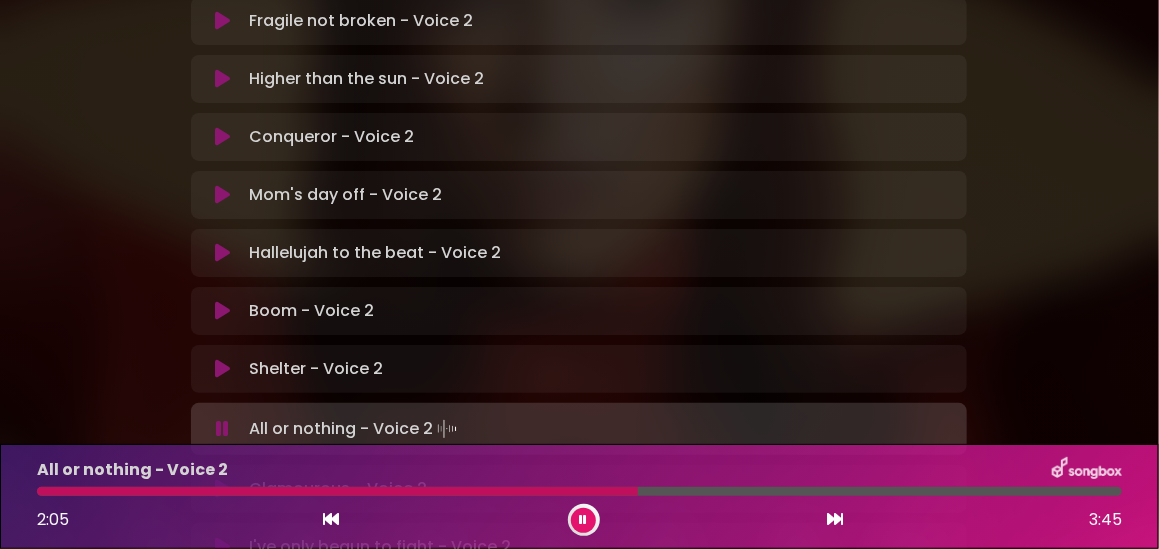 click at bounding box center [584, 520] 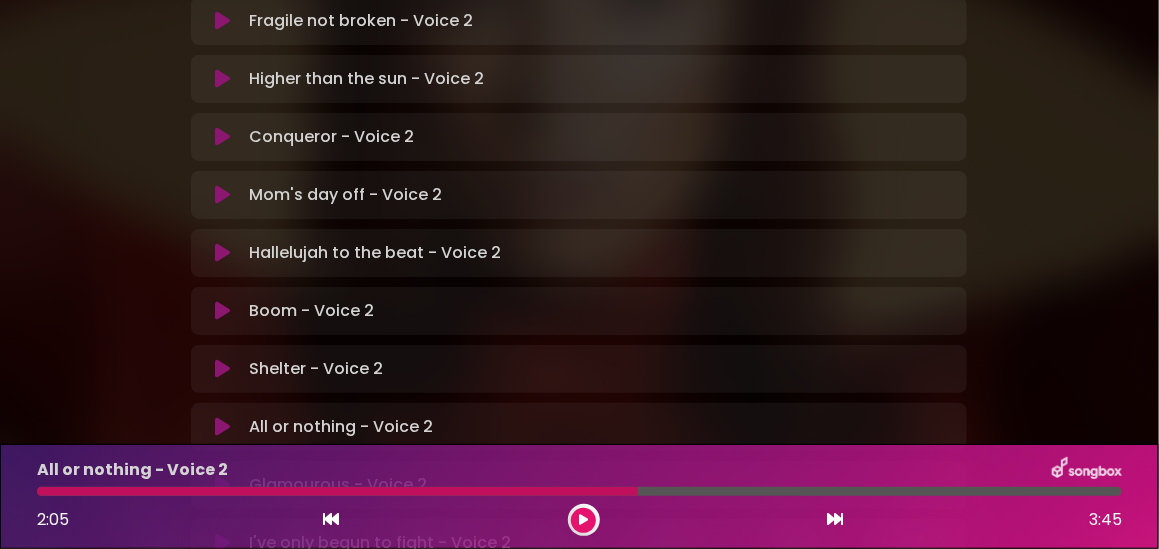 click at bounding box center (222, 369) 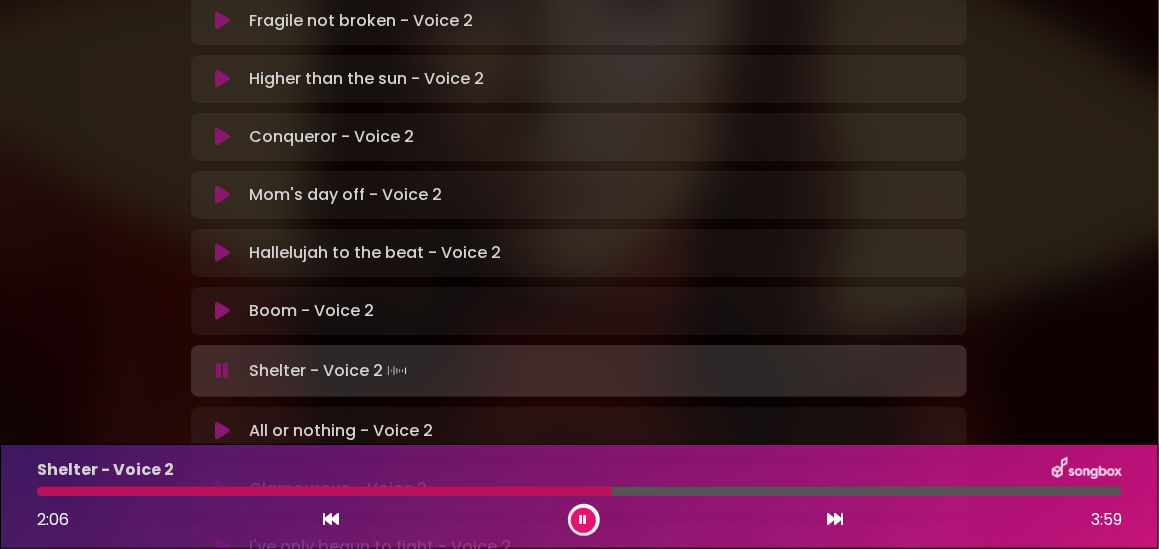 click at bounding box center [579, 491] 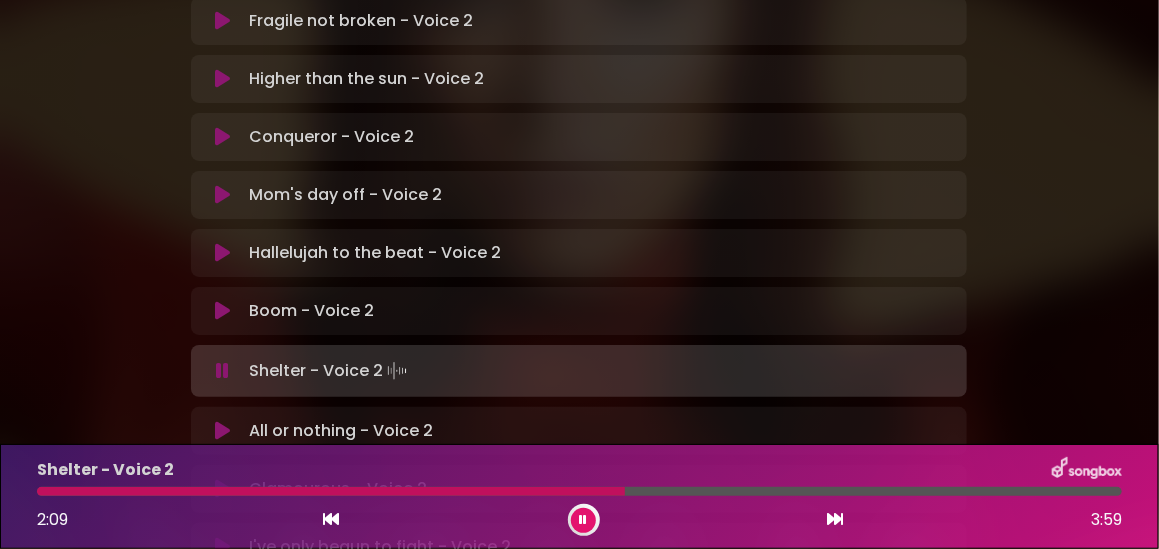click at bounding box center [331, 491] 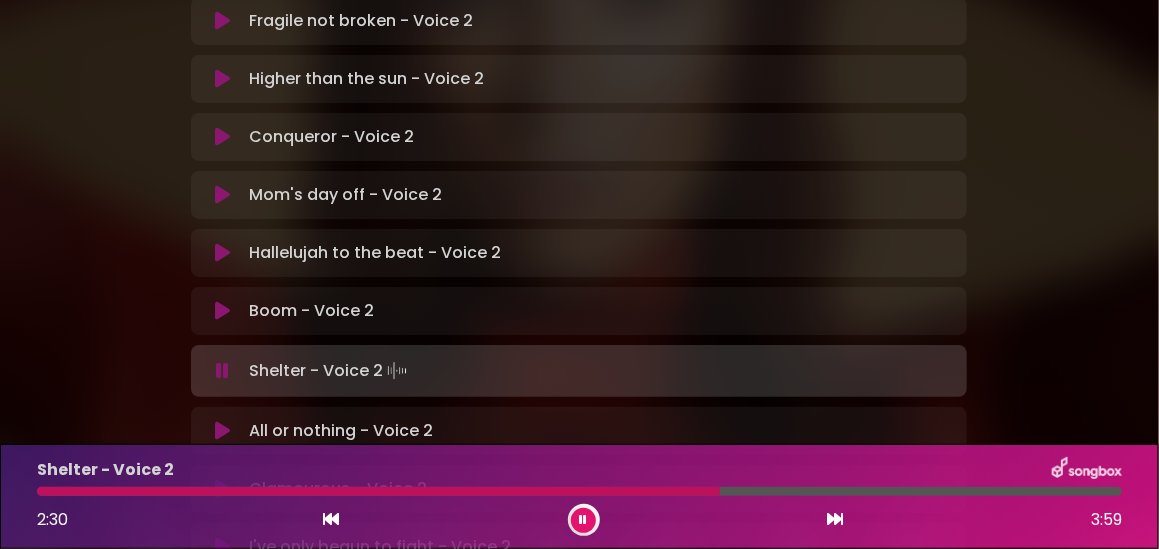 click at bounding box center [584, 520] 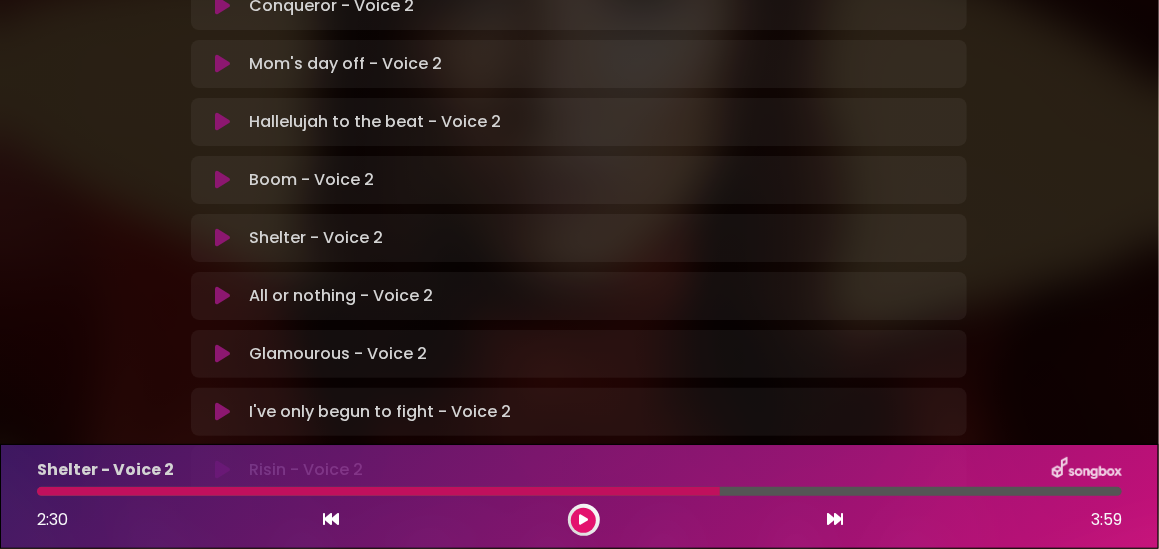 scroll, scrollTop: 506, scrollLeft: 0, axis: vertical 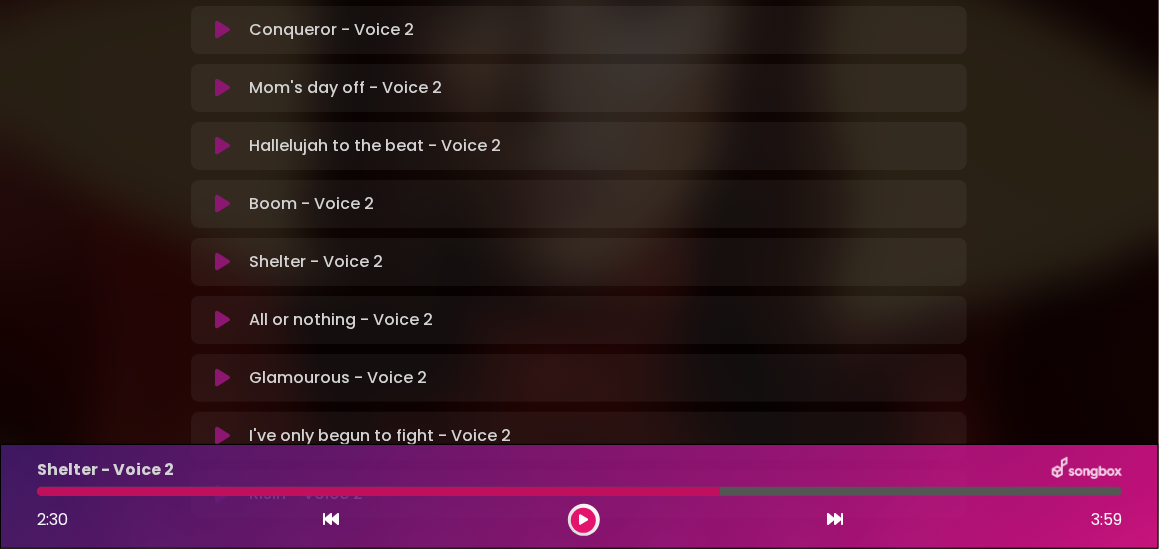 click at bounding box center [222, 320] 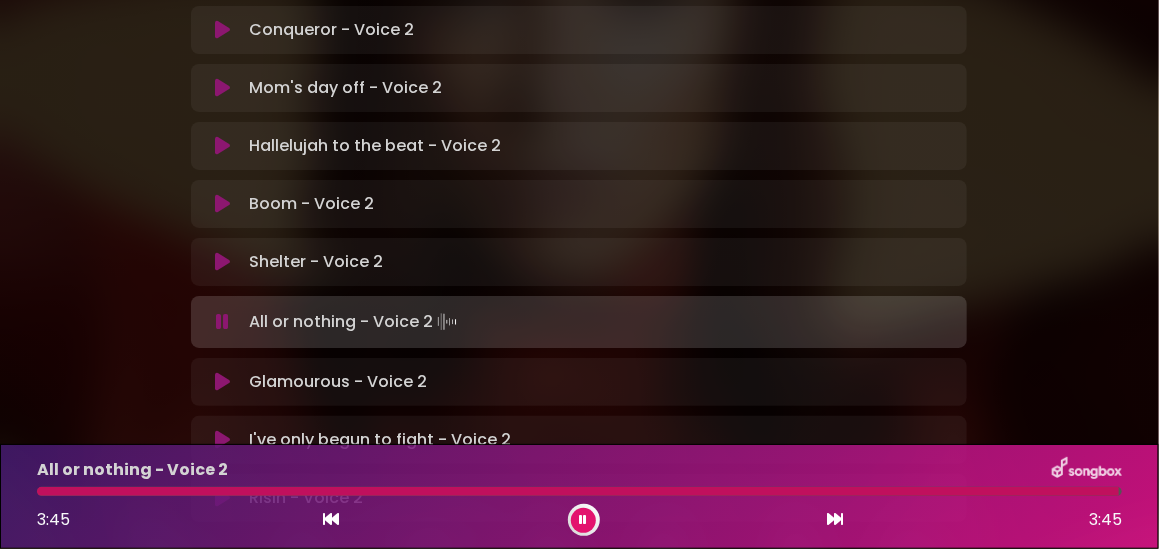 click at bounding box center [583, 520] 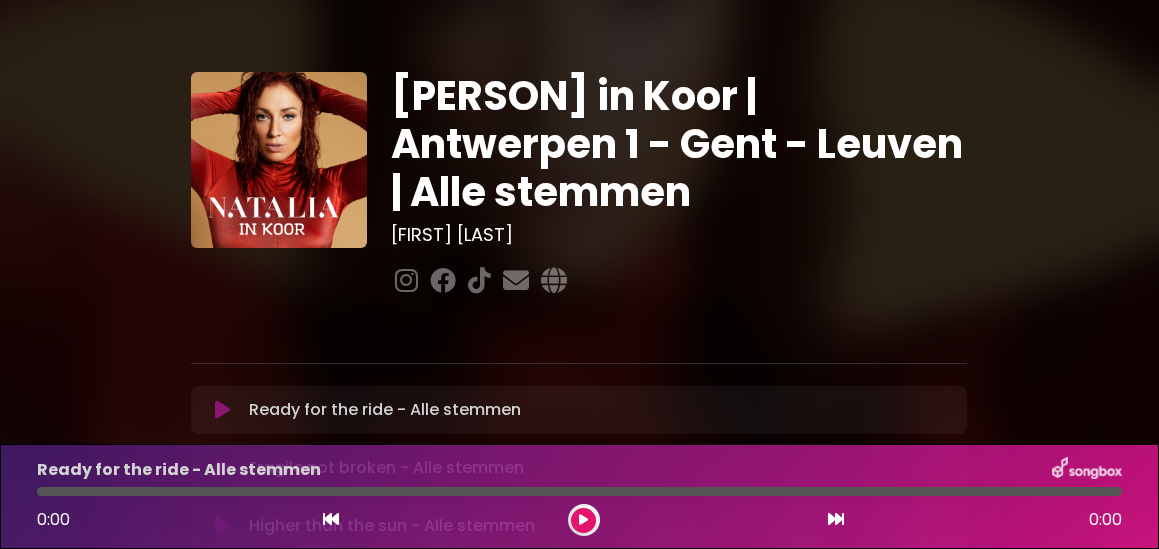 scroll, scrollTop: 0, scrollLeft: 0, axis: both 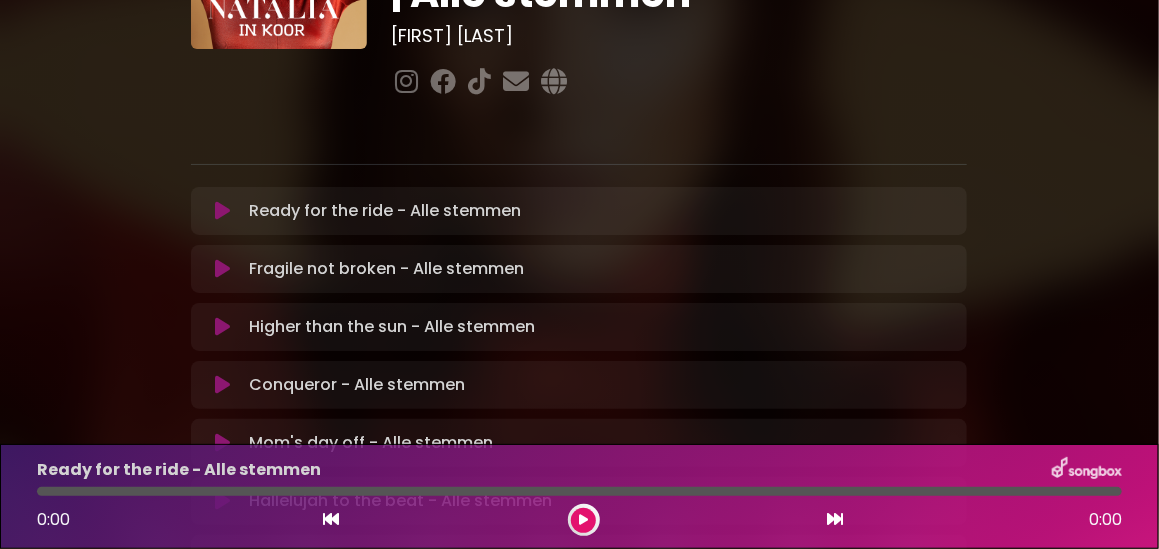 click at bounding box center [222, 385] 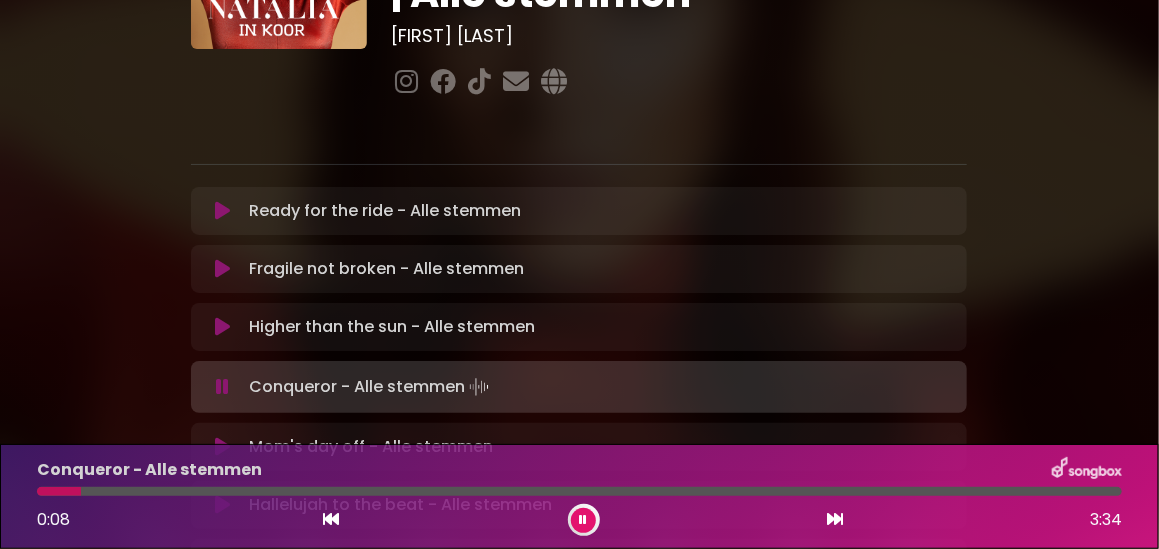 click at bounding box center [579, 491] 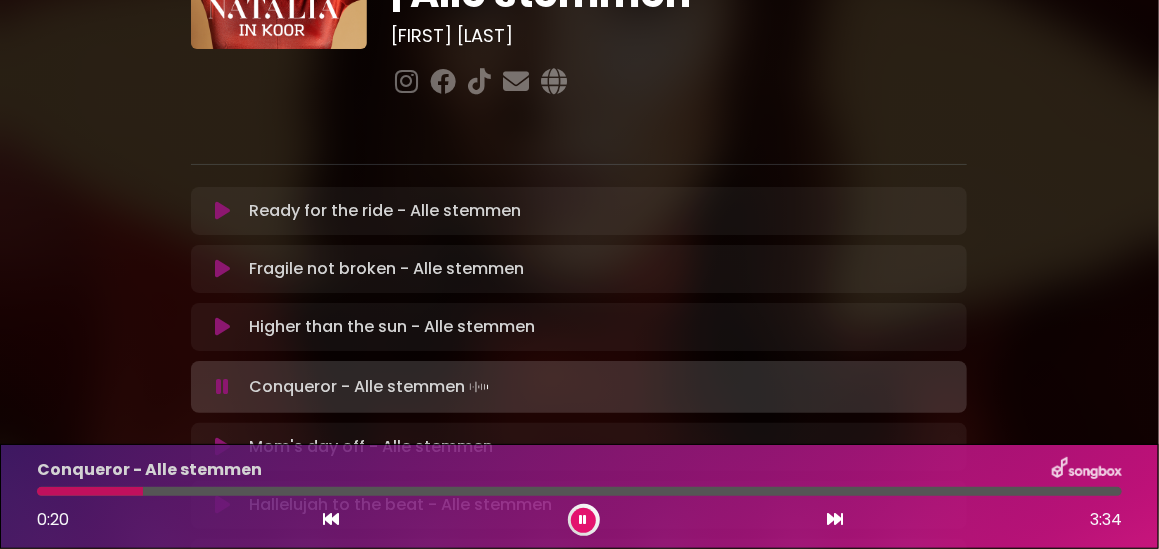 click at bounding box center (579, 491) 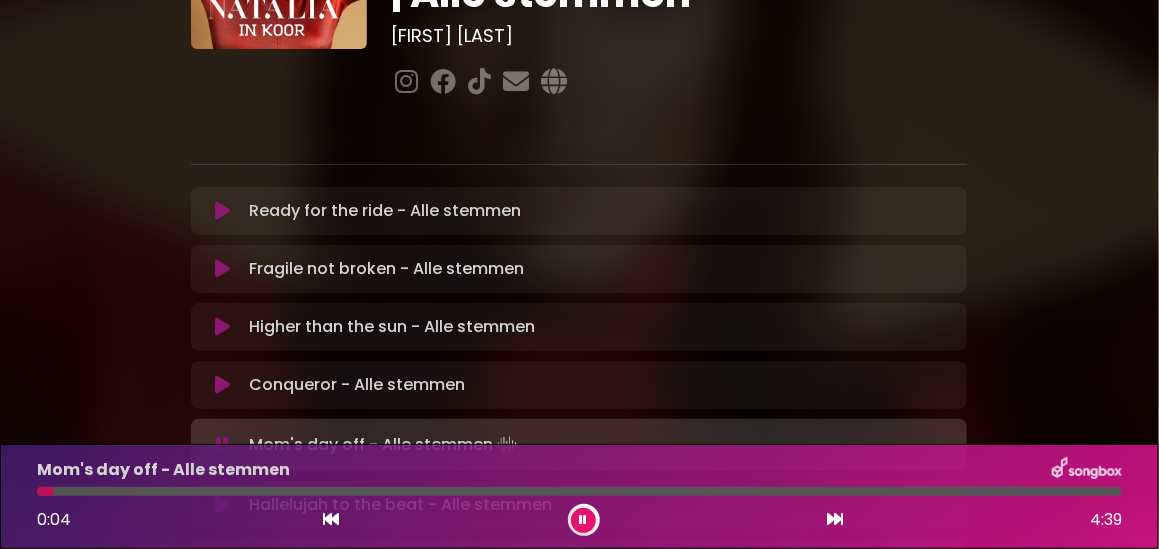 click at bounding box center [222, 385] 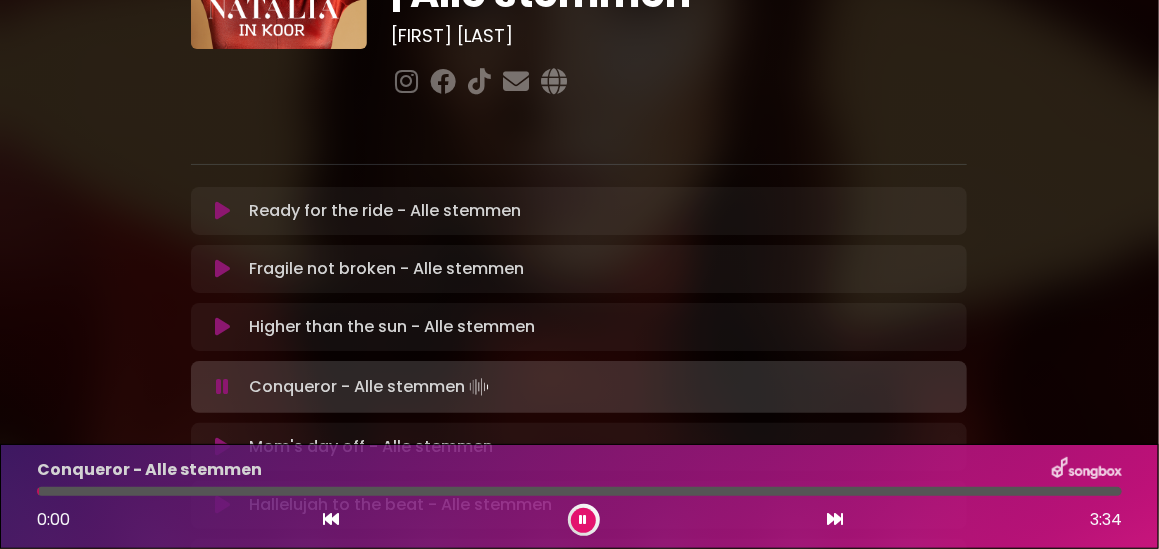 click at bounding box center [579, 491] 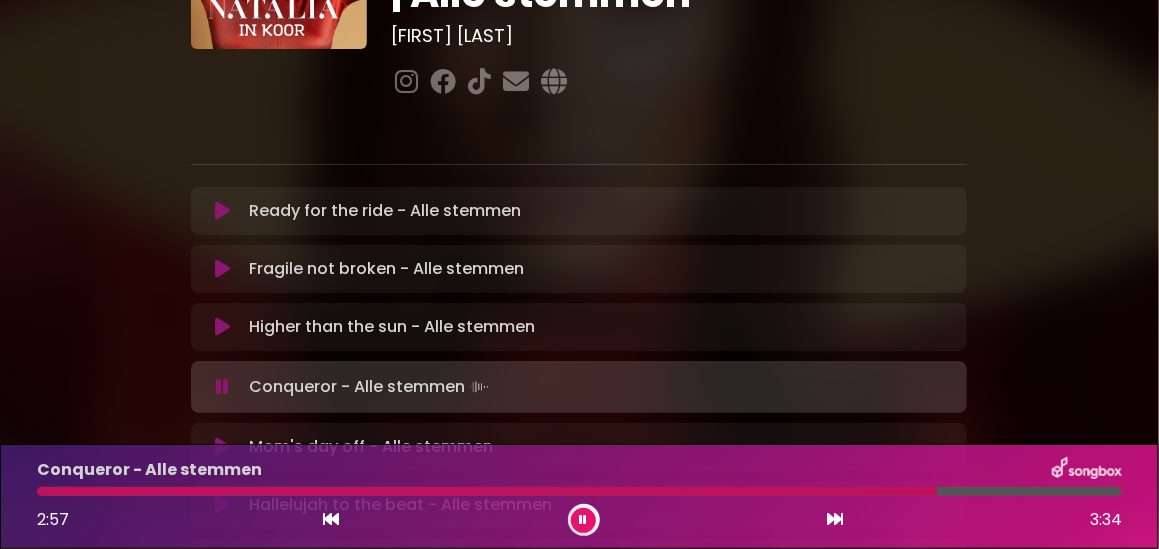 click at bounding box center [579, 491] 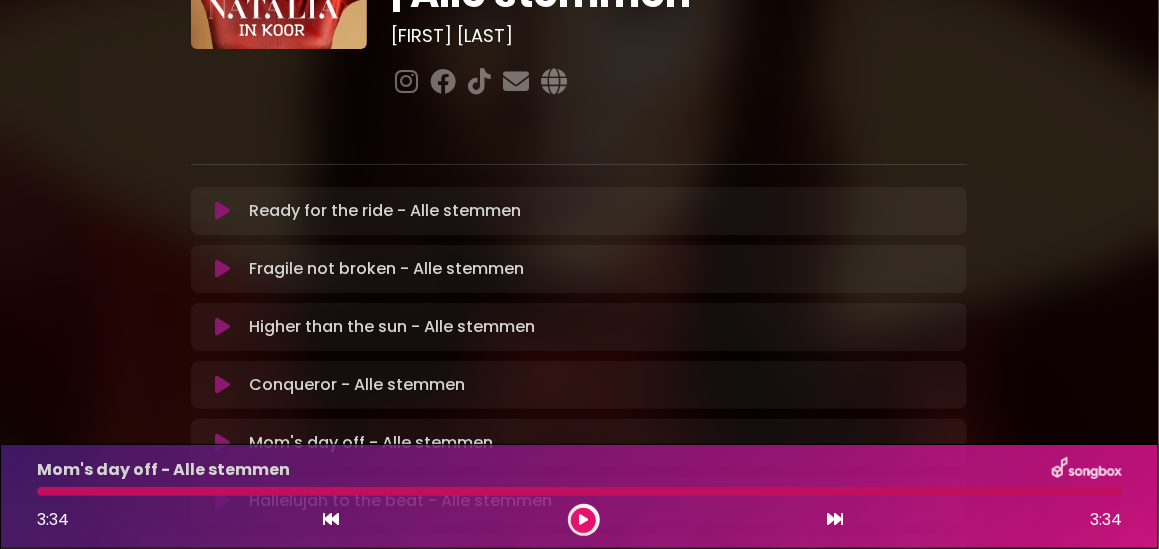 click at bounding box center (583, 520) 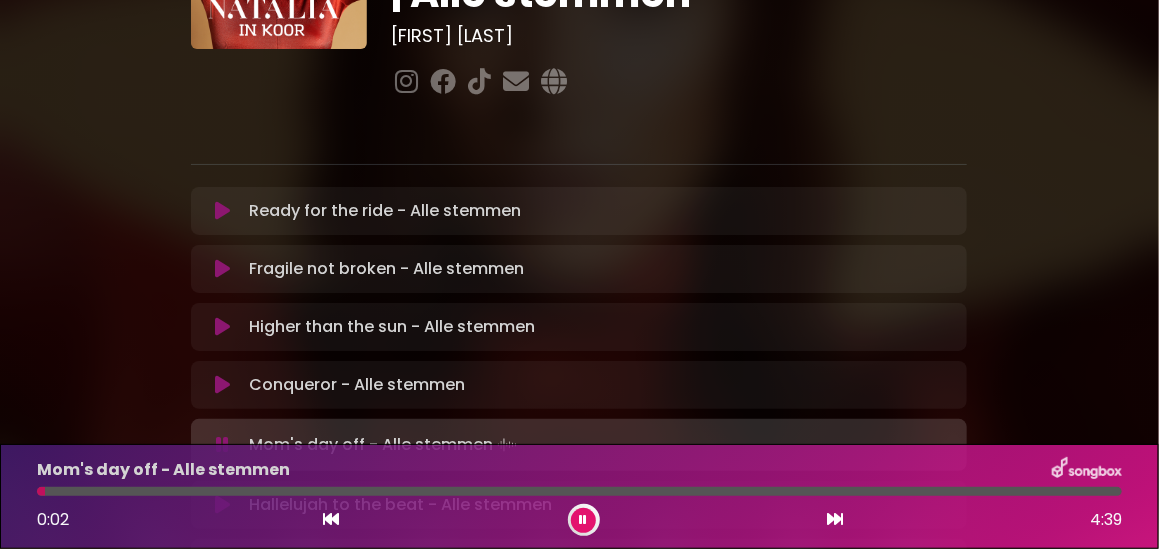click at bounding box center [583, 520] 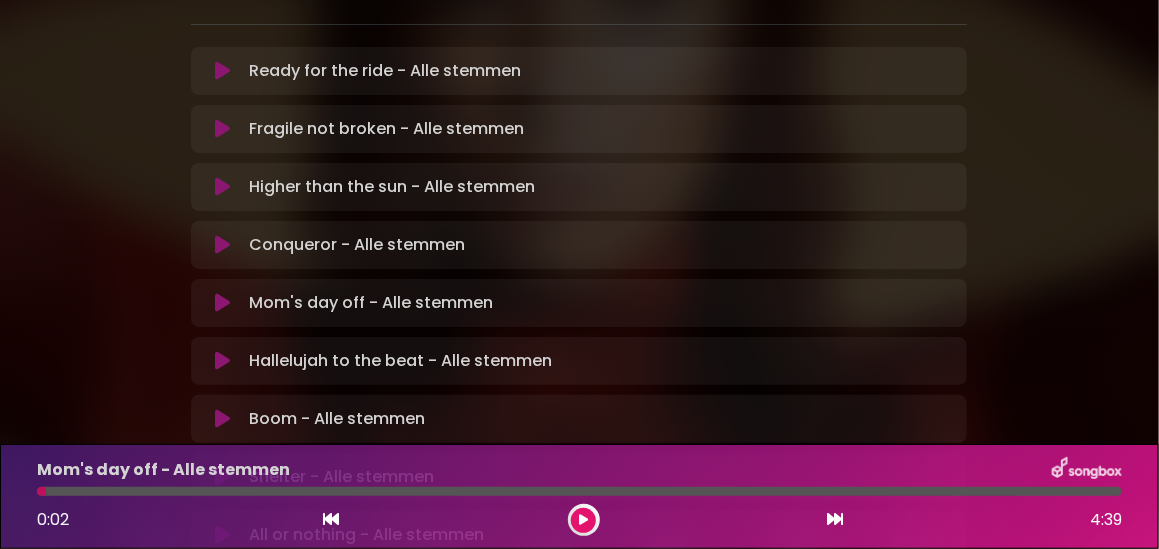 scroll, scrollTop: 399, scrollLeft: 0, axis: vertical 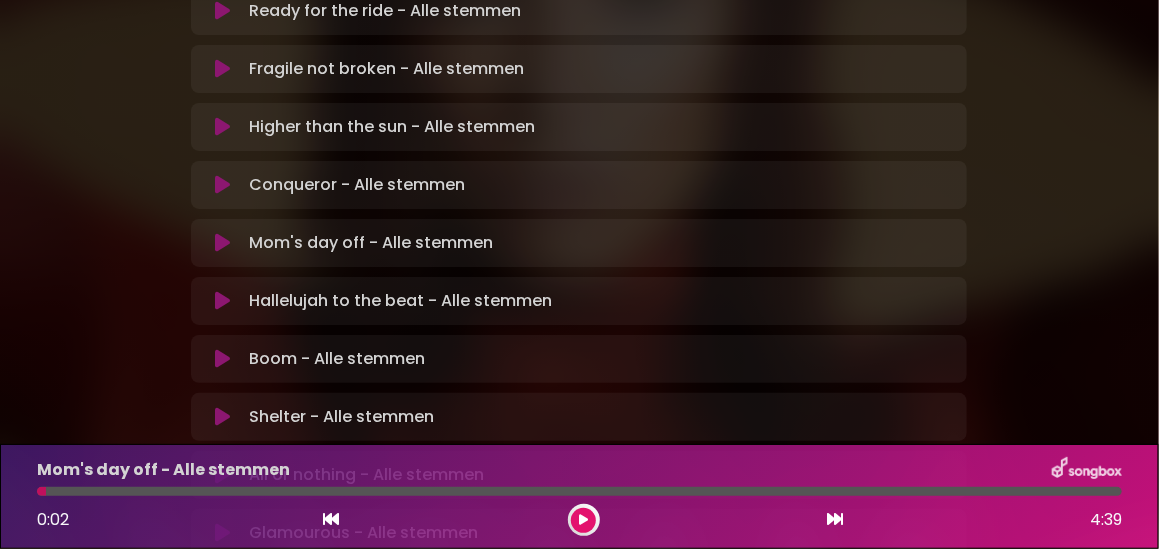 click at bounding box center (222, 359) 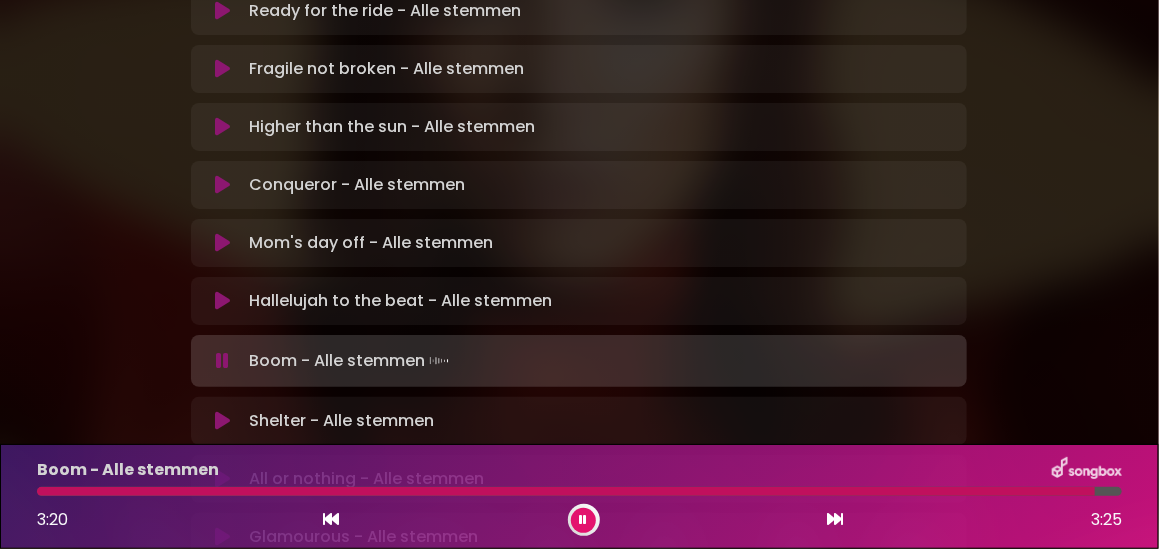 click at bounding box center [584, 520] 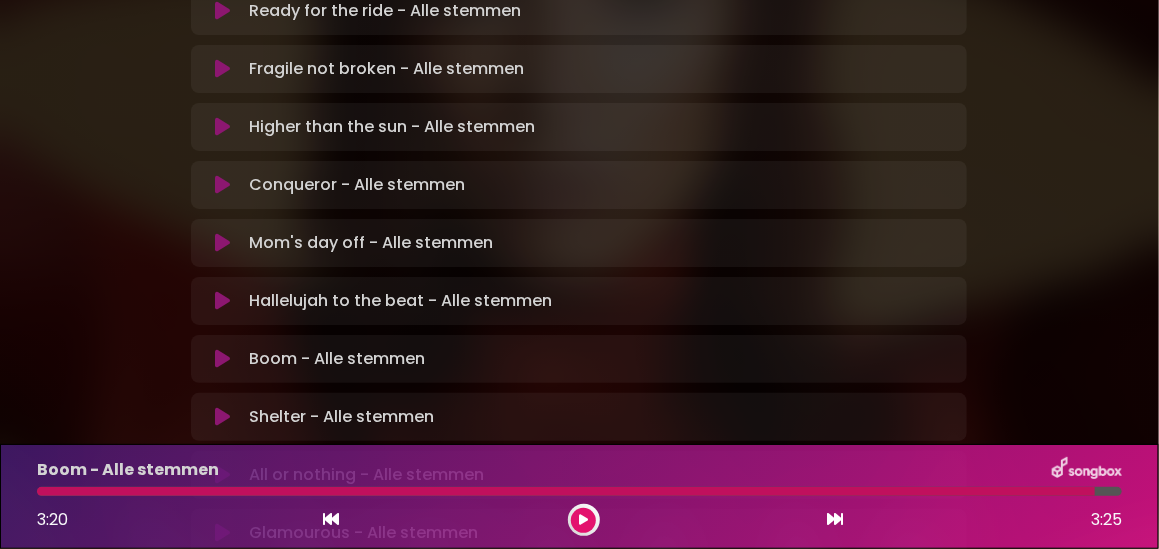 click at bounding box center (222, 417) 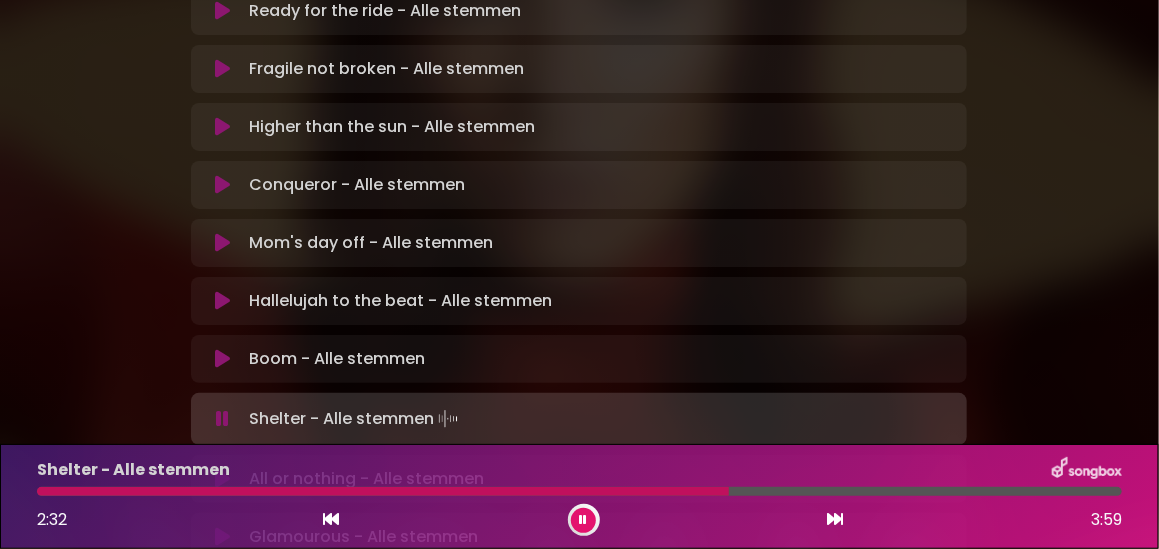 click on "Shelter - Alle stemmen
2:32
3:59" at bounding box center (579, 496) 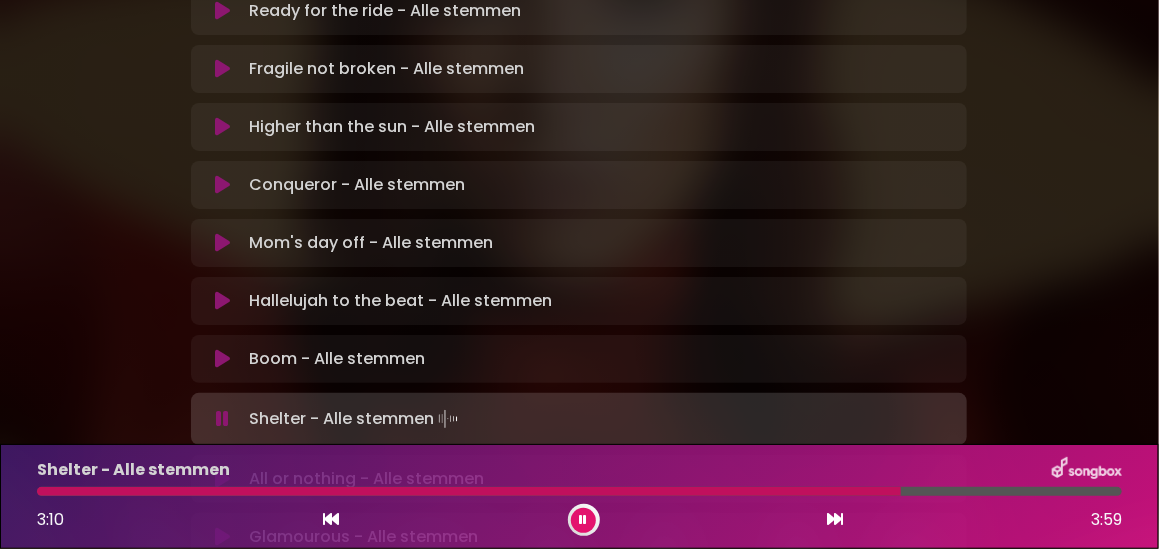 click at bounding box center (579, 491) 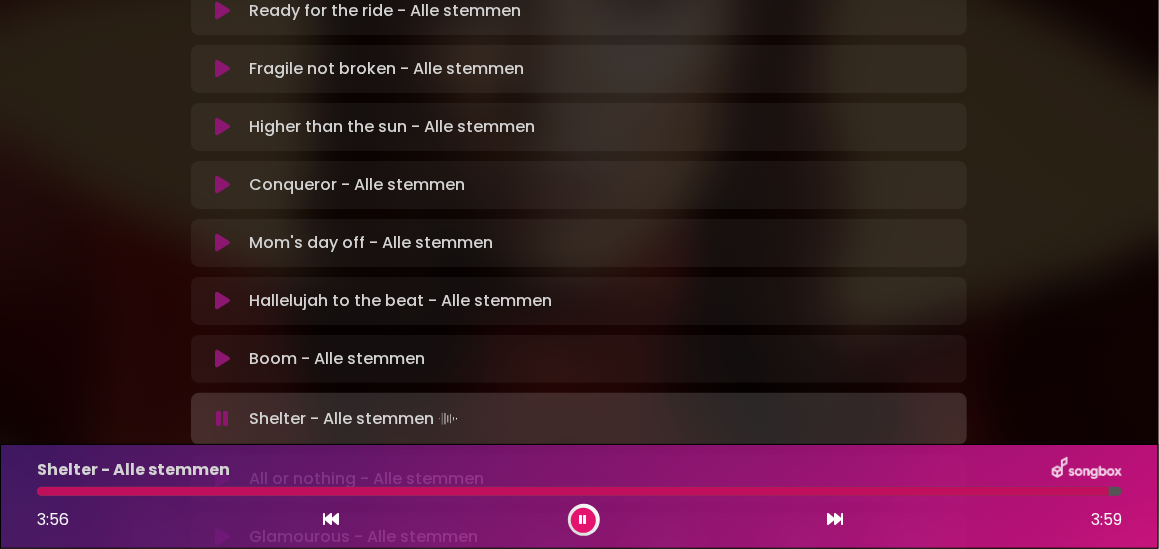 click at bounding box center [583, 520] 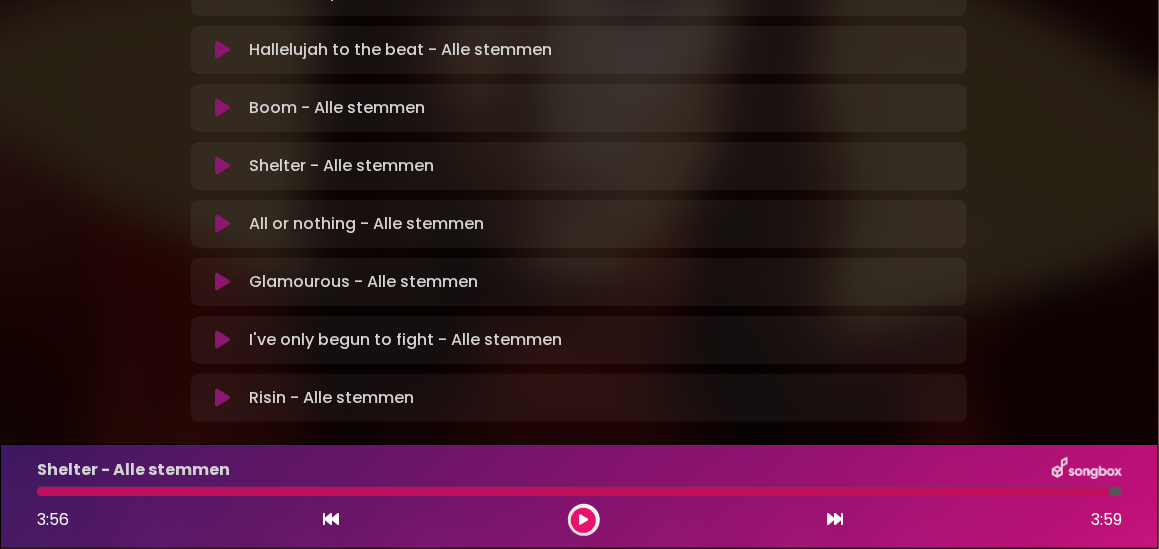 scroll, scrollTop: 655, scrollLeft: 0, axis: vertical 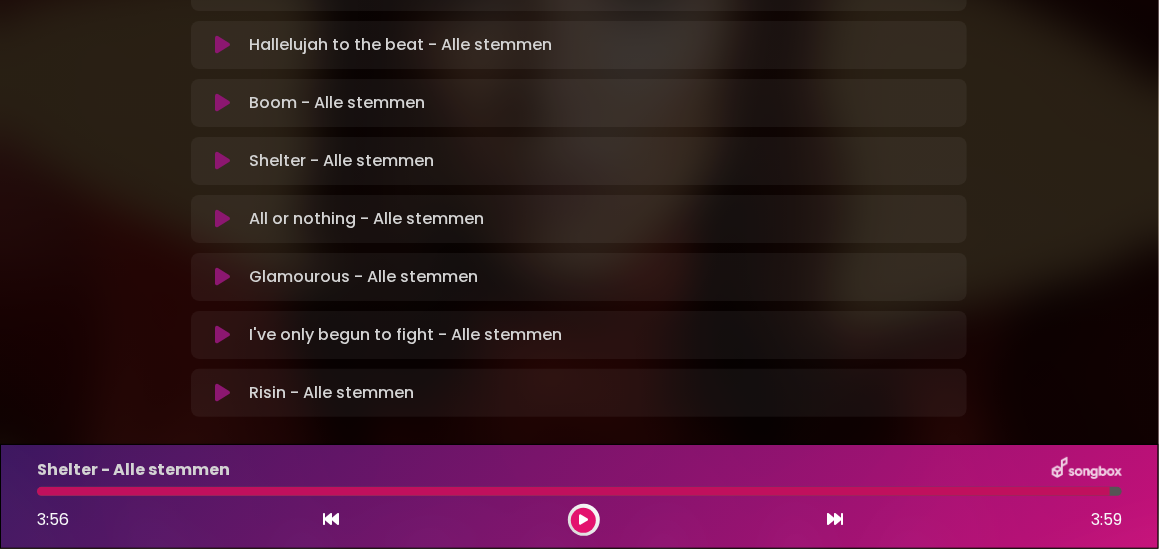 click at bounding box center (222, 219) 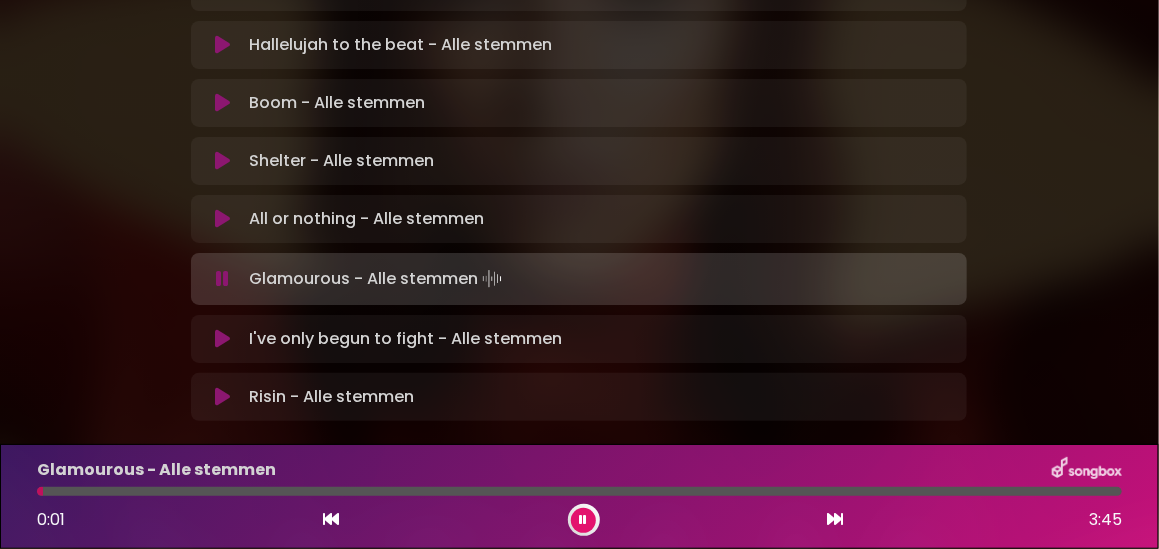 click at bounding box center [584, 520] 